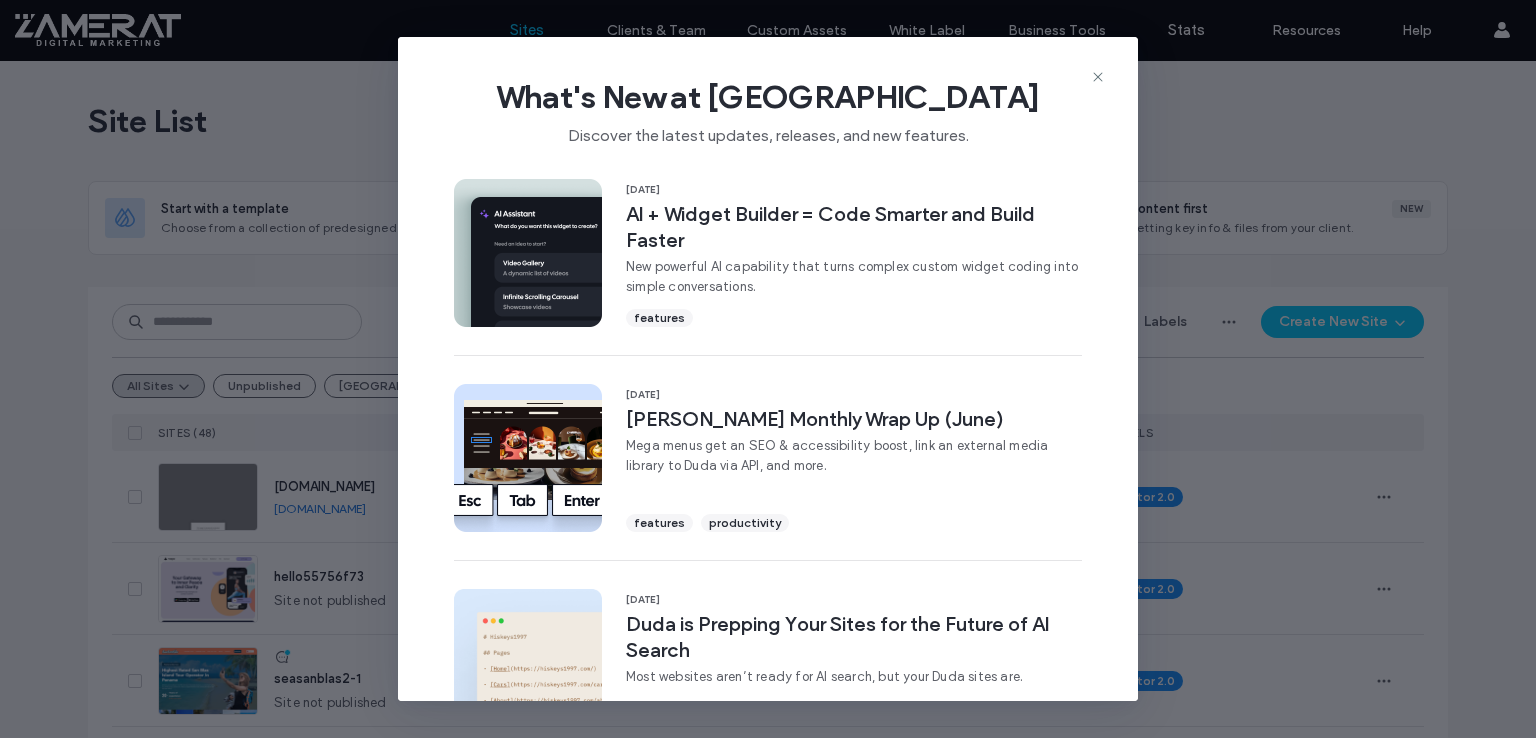 scroll, scrollTop: 0, scrollLeft: 0, axis: both 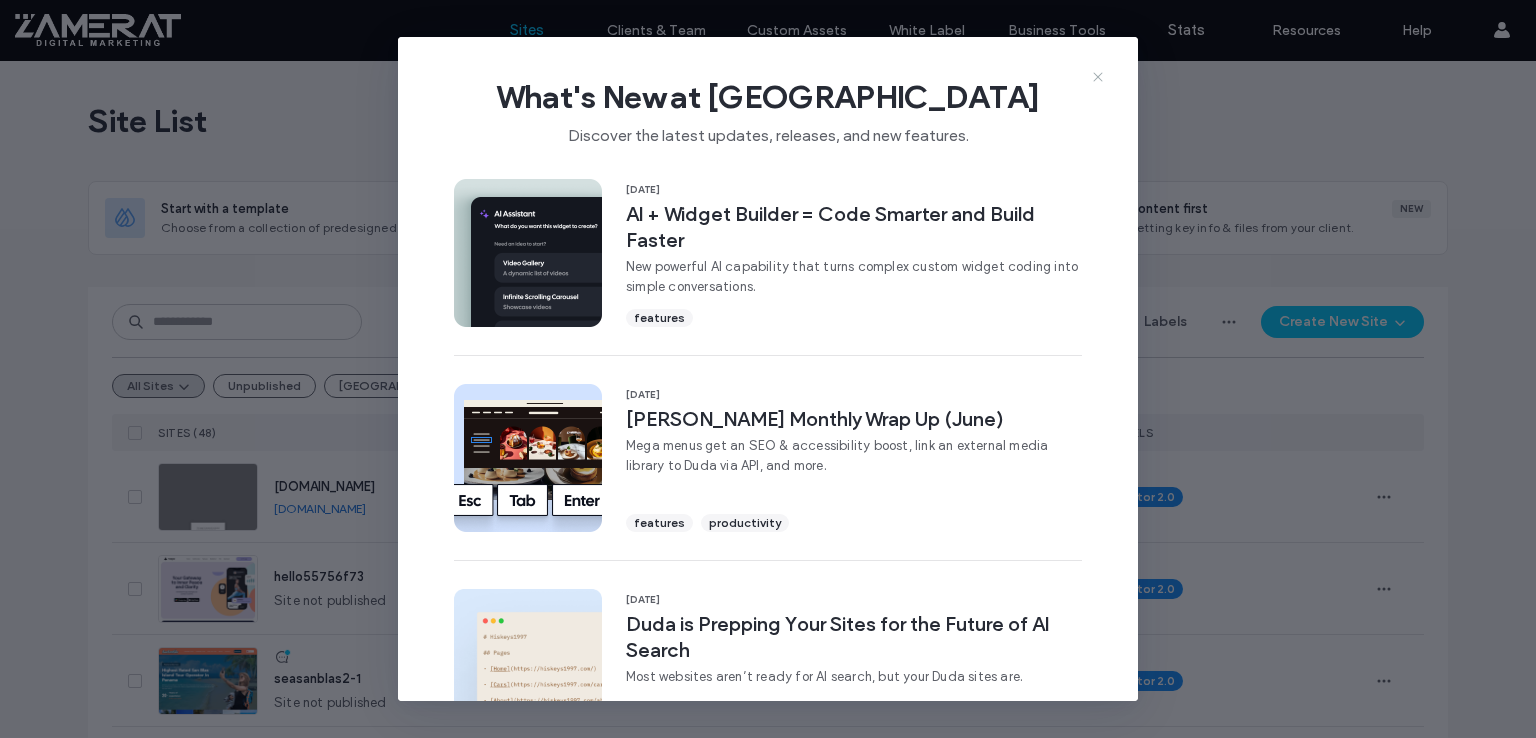 click 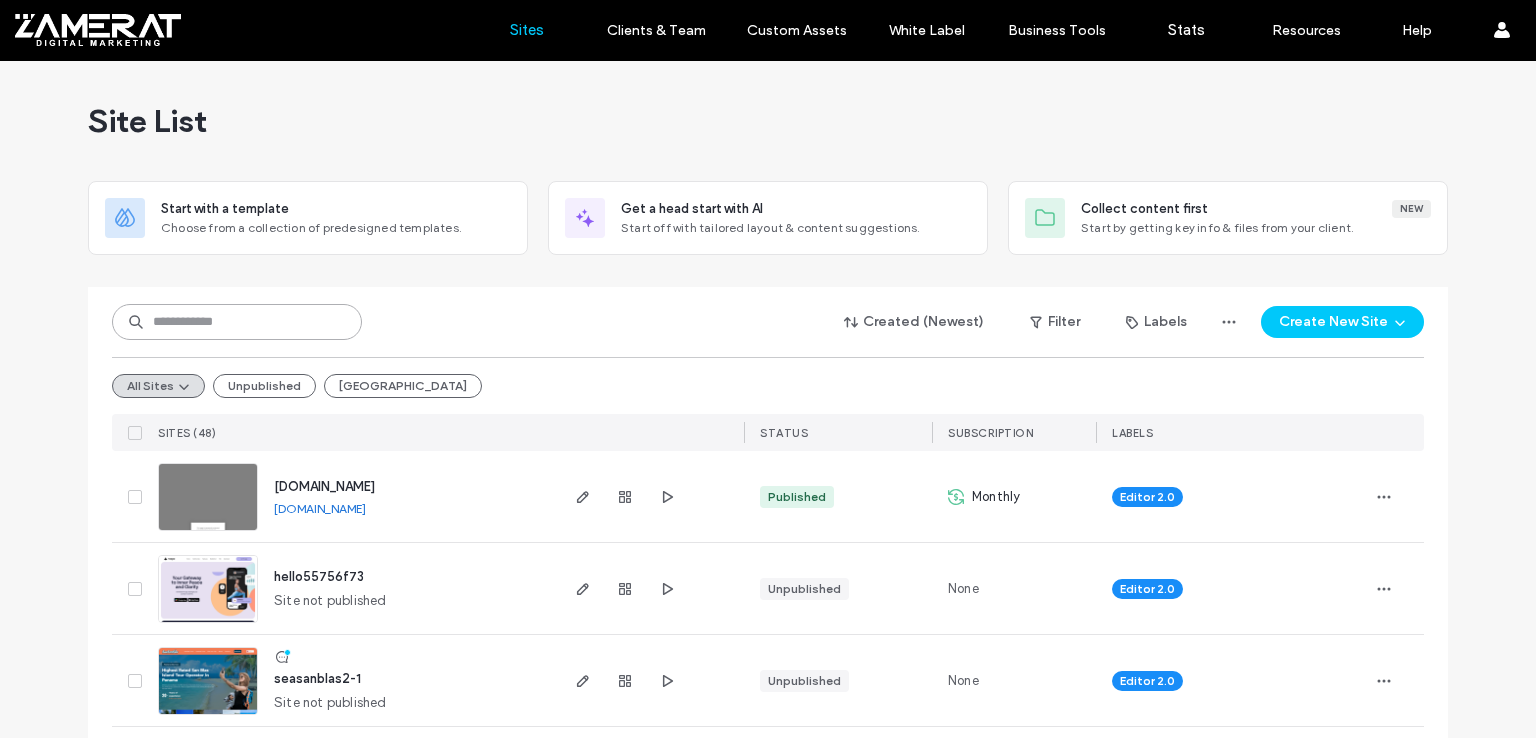 click at bounding box center (237, 322) 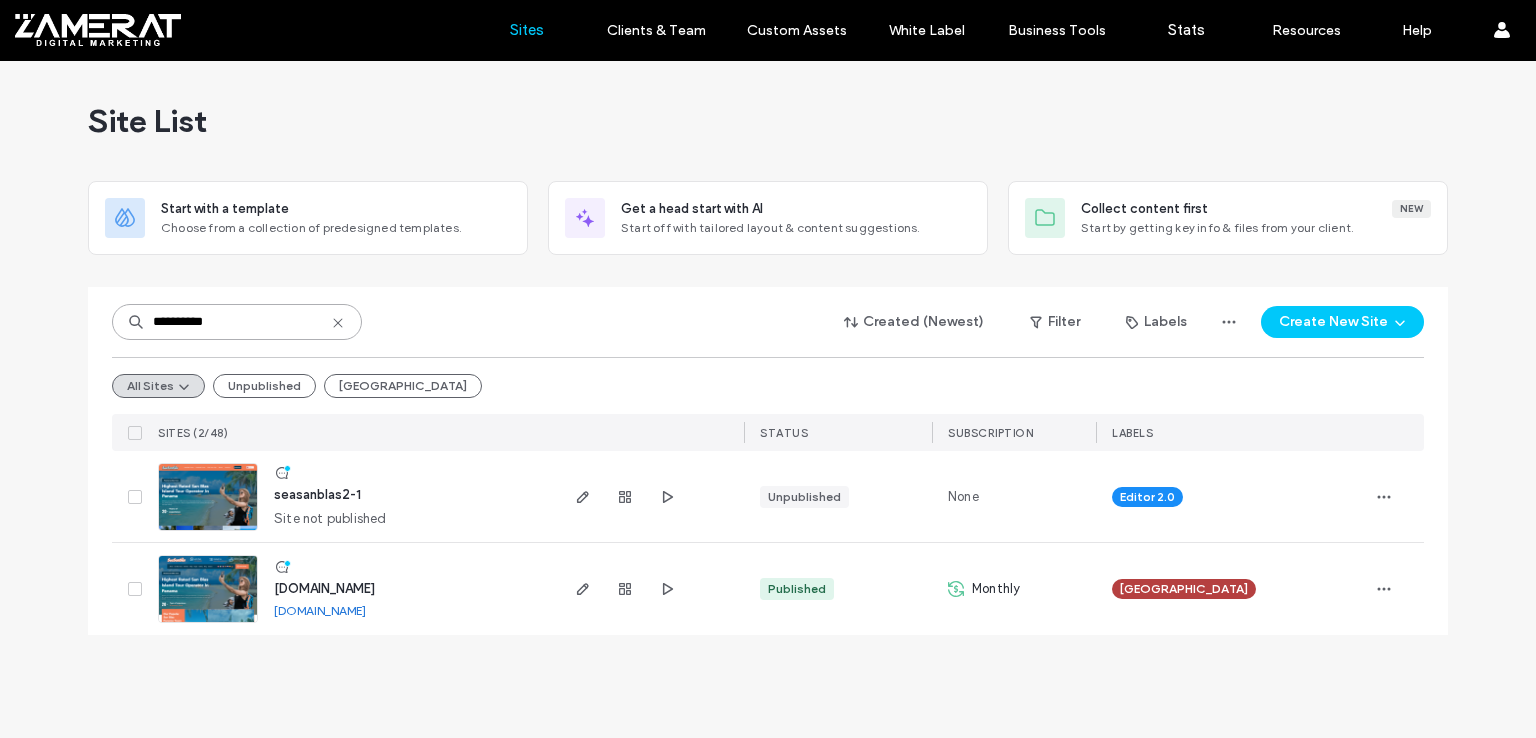 type on "**********" 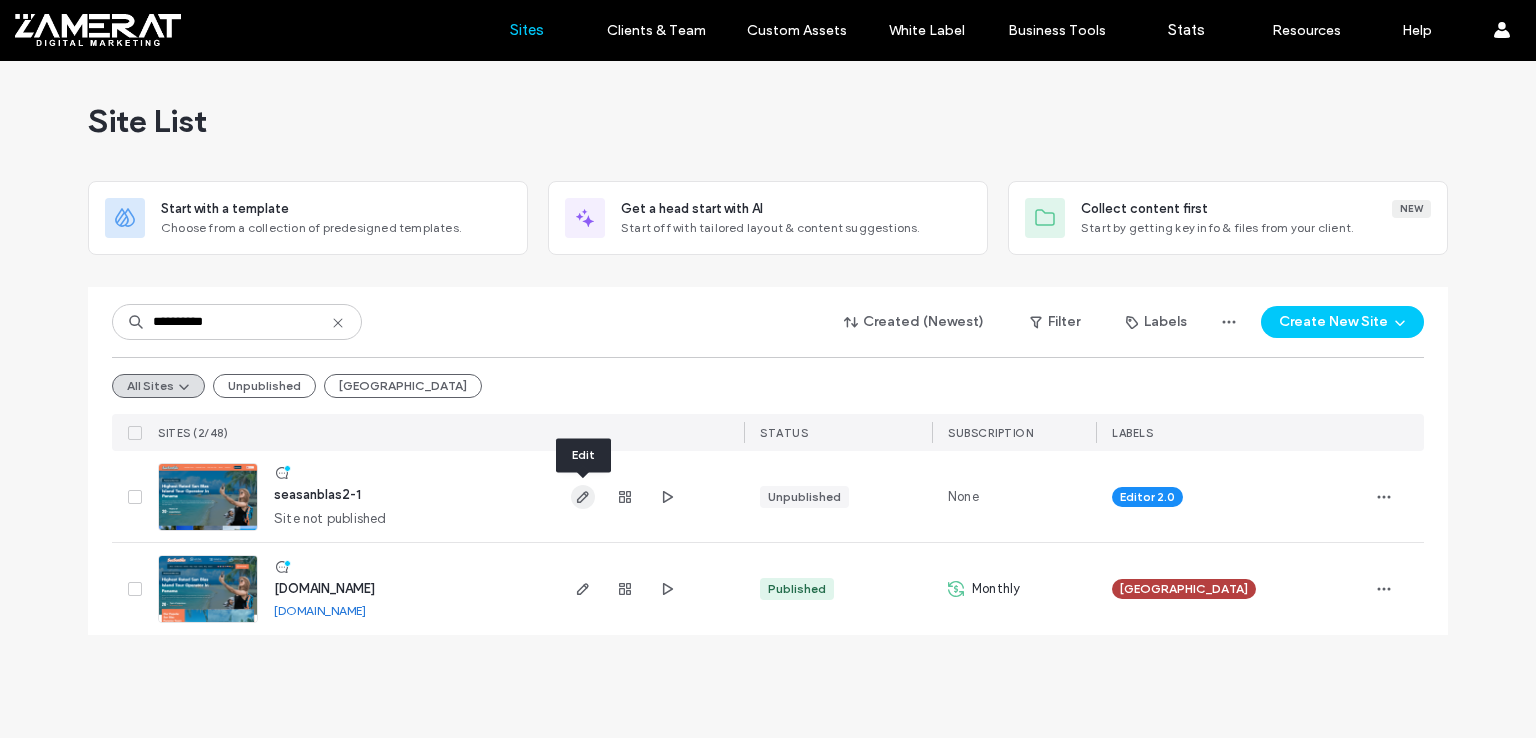 click 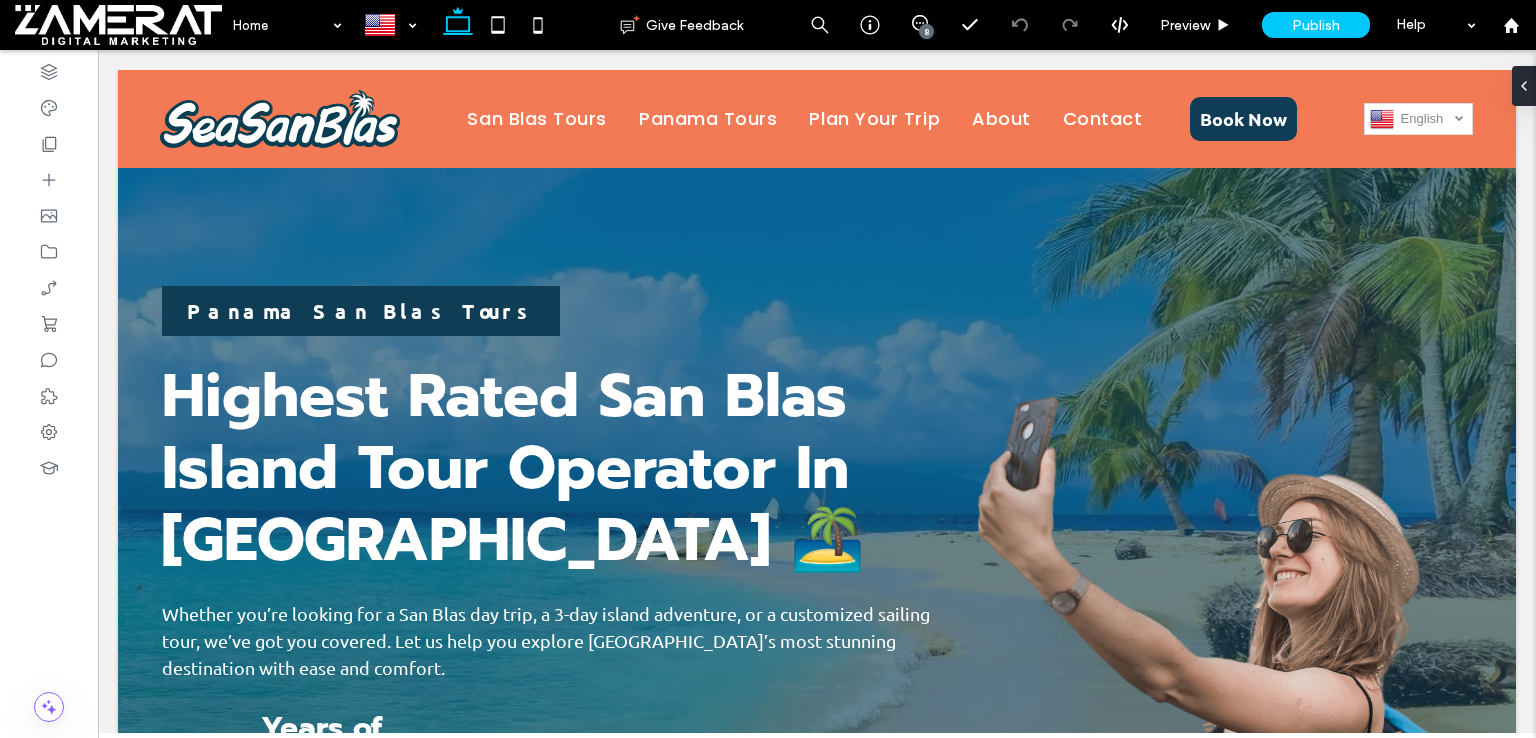 scroll, scrollTop: 814, scrollLeft: 0, axis: vertical 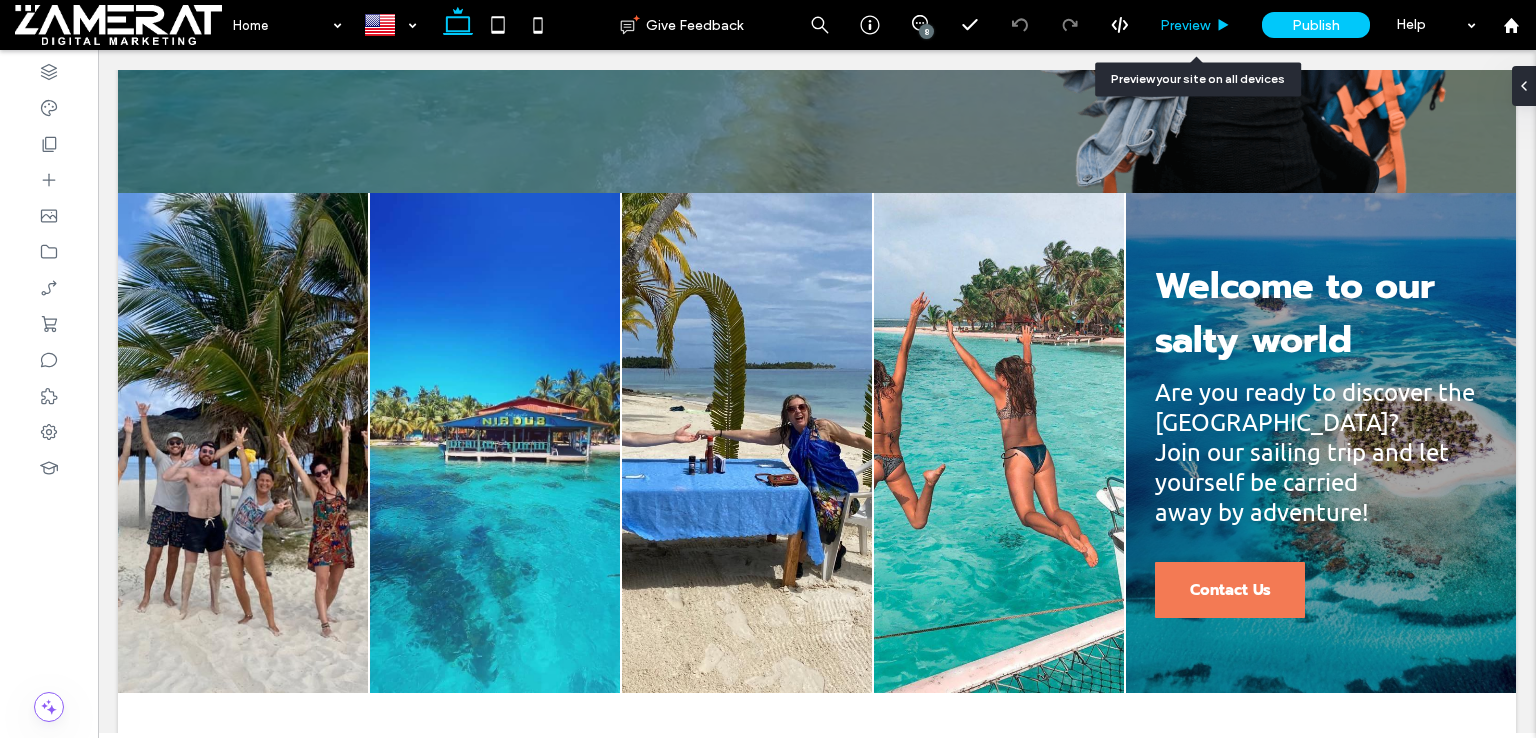 drag, startPoint x: 1216, startPoint y: 29, endPoint x: 1219, endPoint y: 19, distance: 10.440307 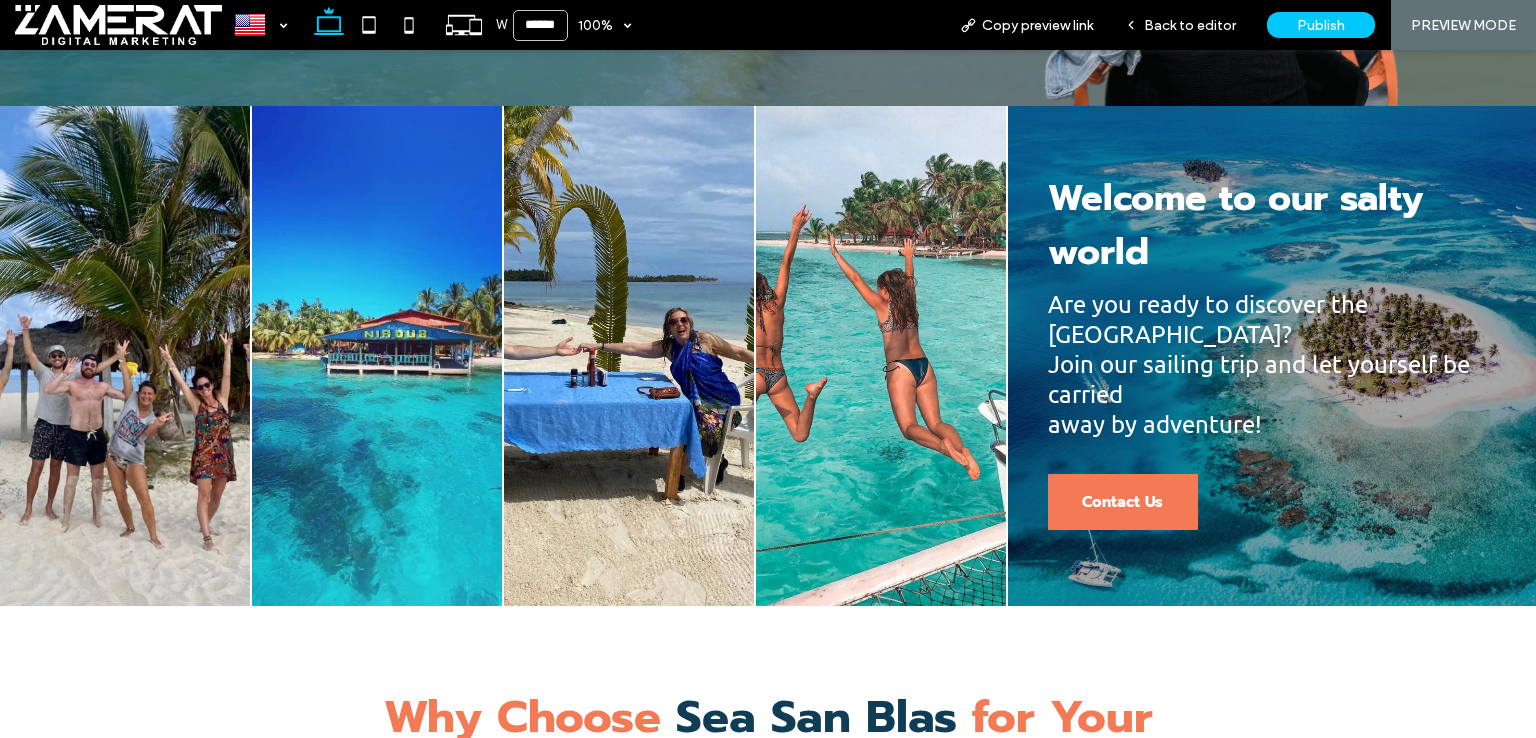 click on "Back to editor" at bounding box center (1190, 25) 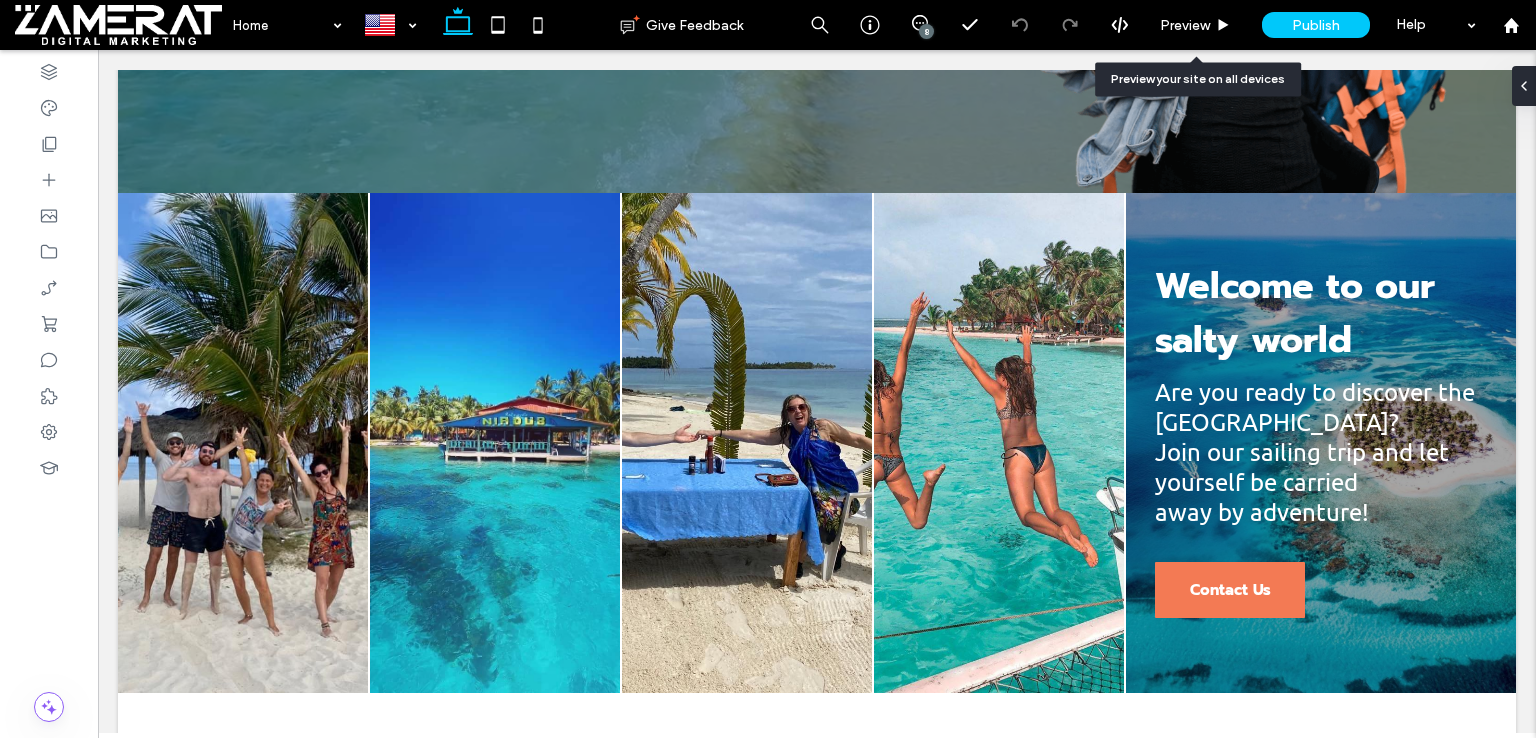 click 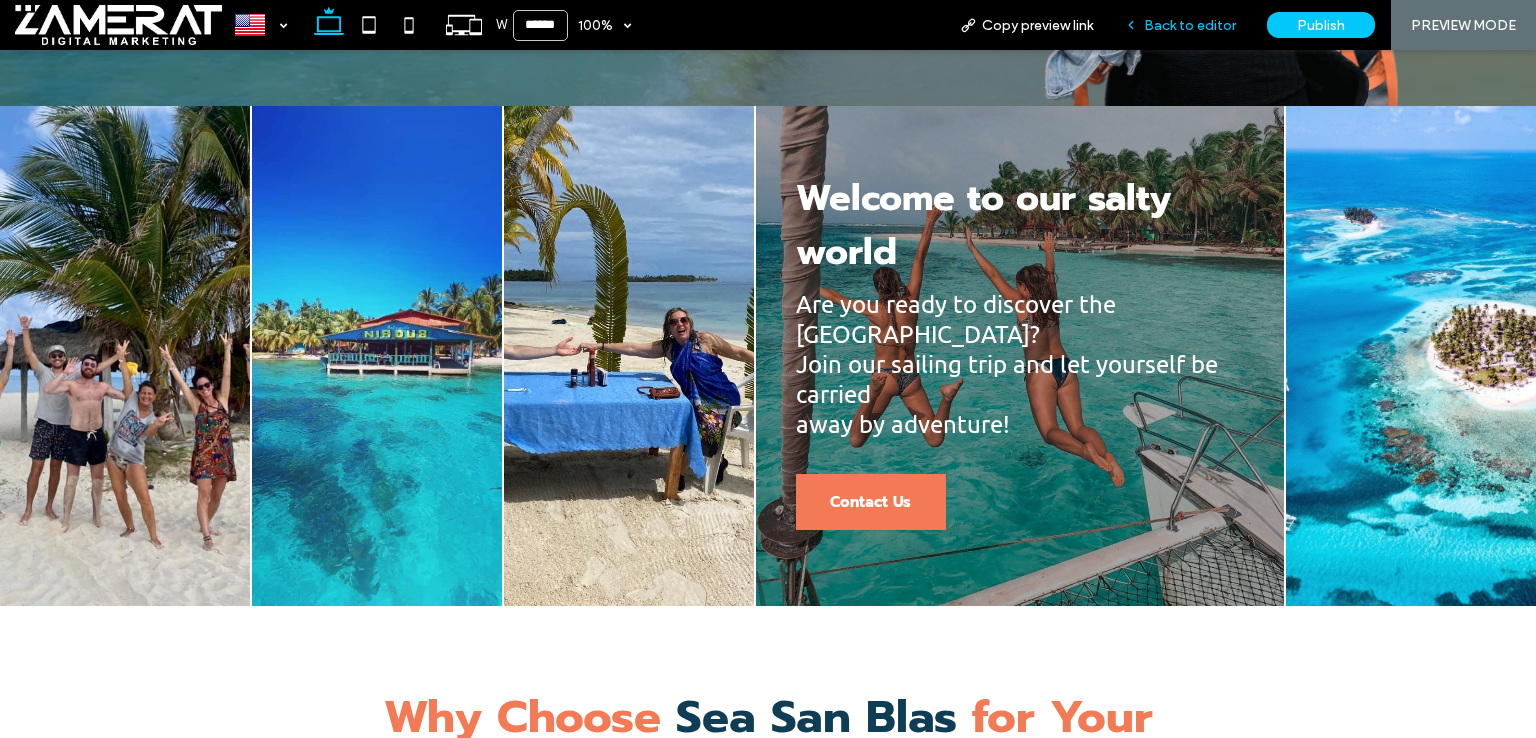 click on "Back to editor" at bounding box center [1180, 25] 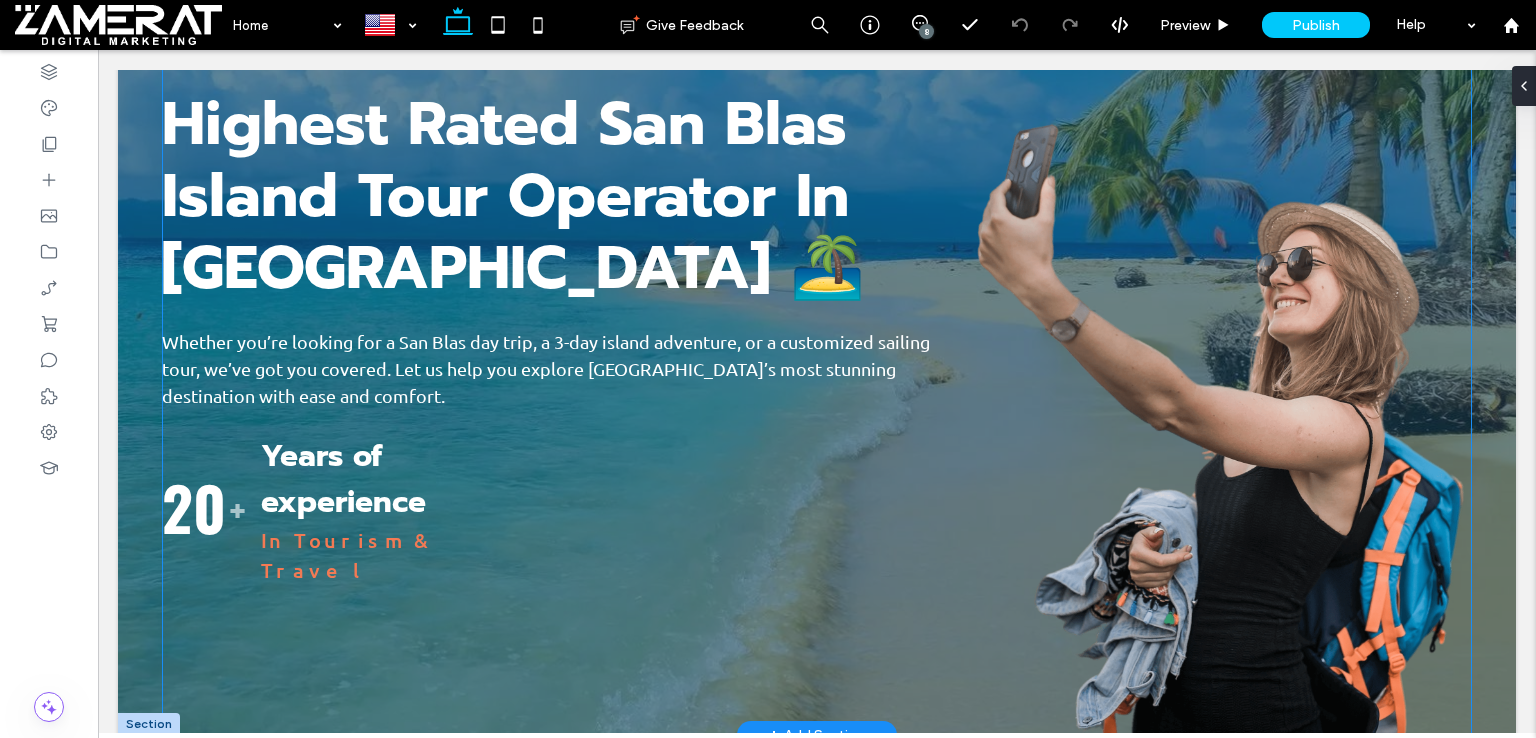scroll, scrollTop: 274, scrollLeft: 0, axis: vertical 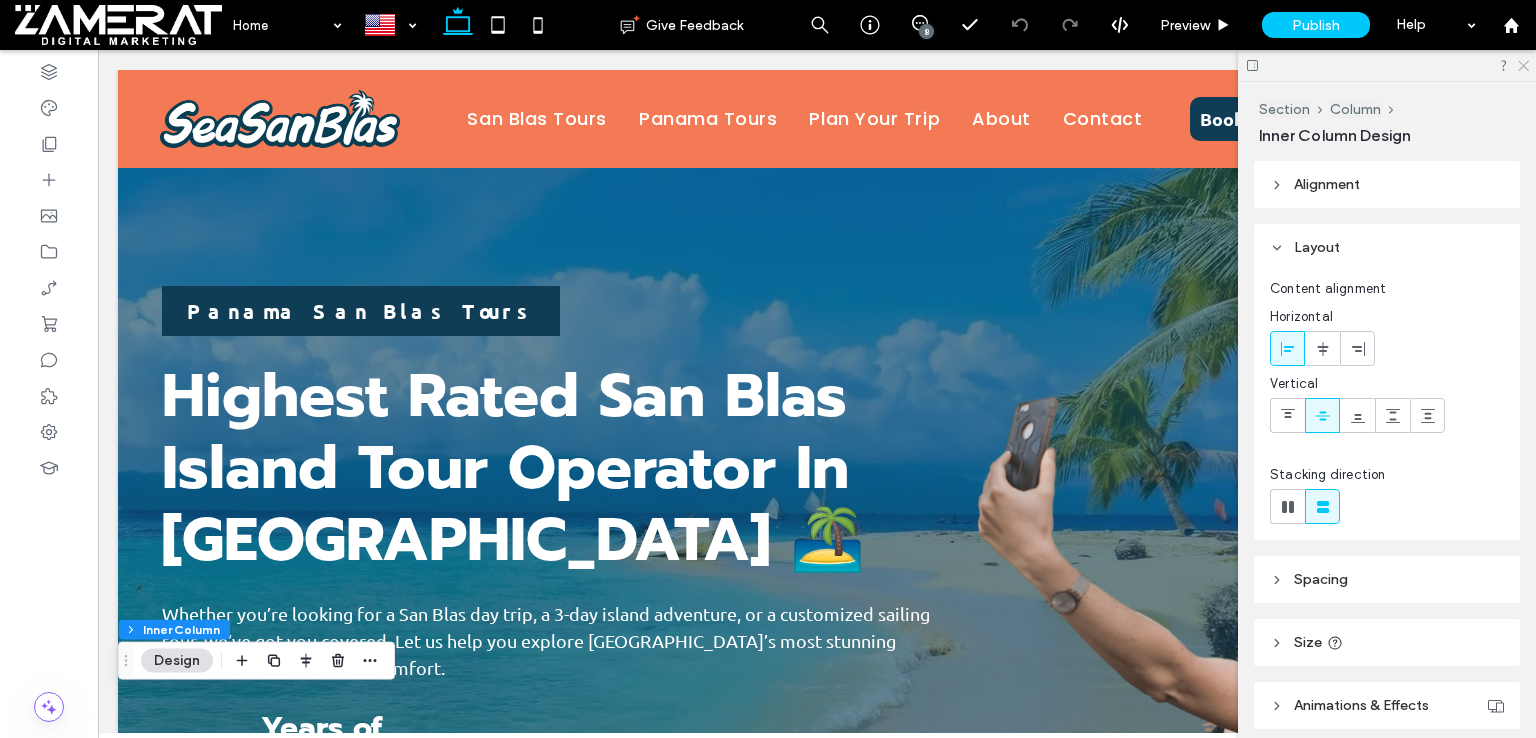 click 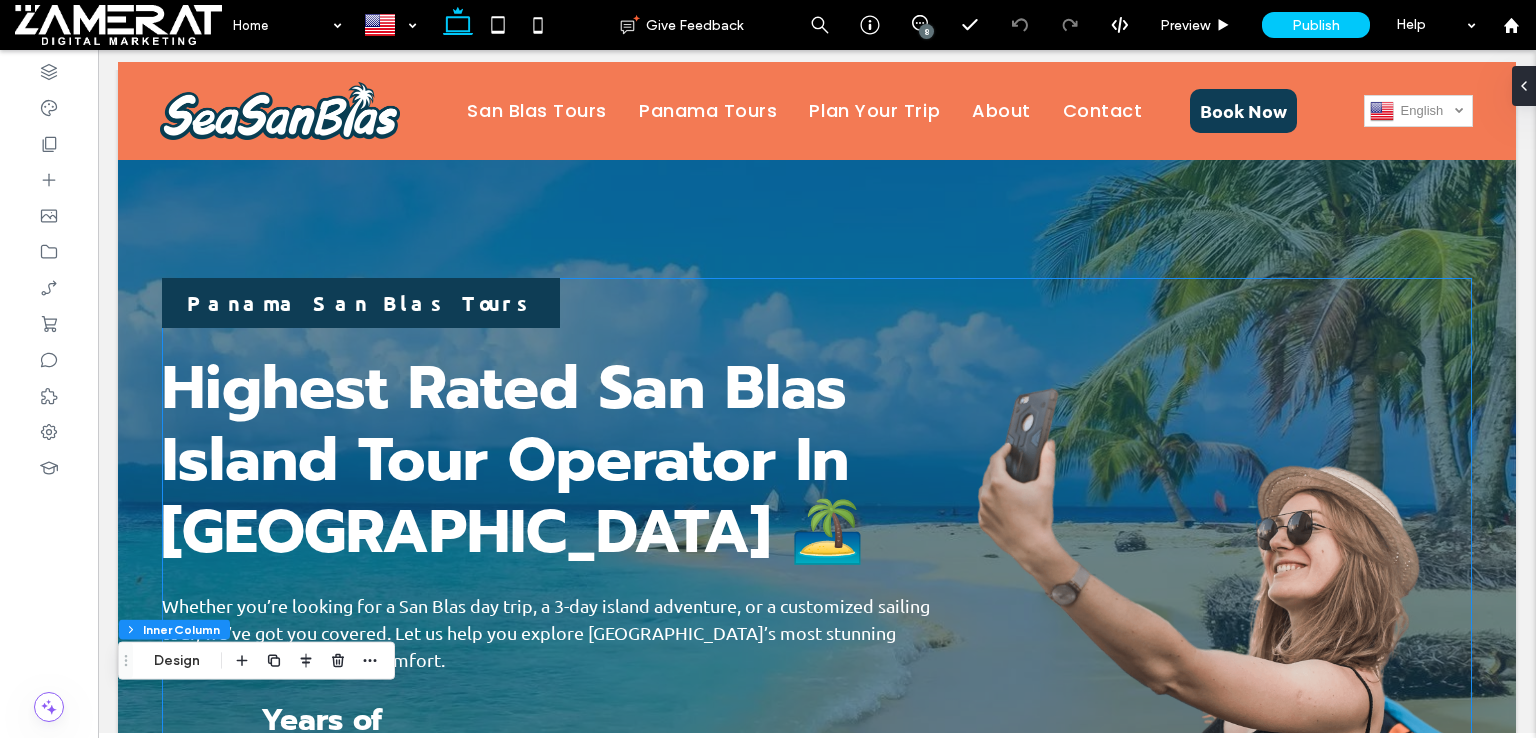 scroll, scrollTop: 0, scrollLeft: 0, axis: both 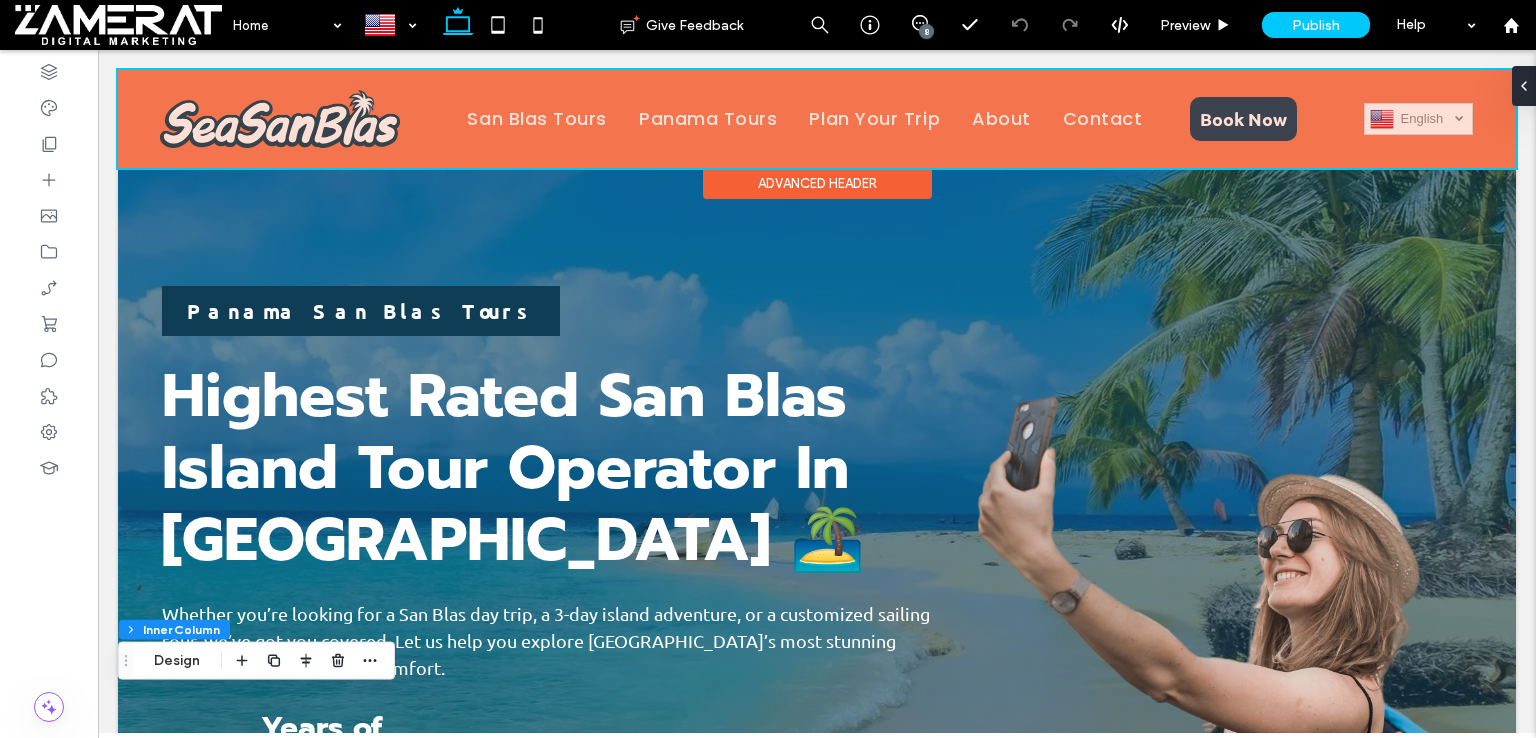 click at bounding box center (817, 119) 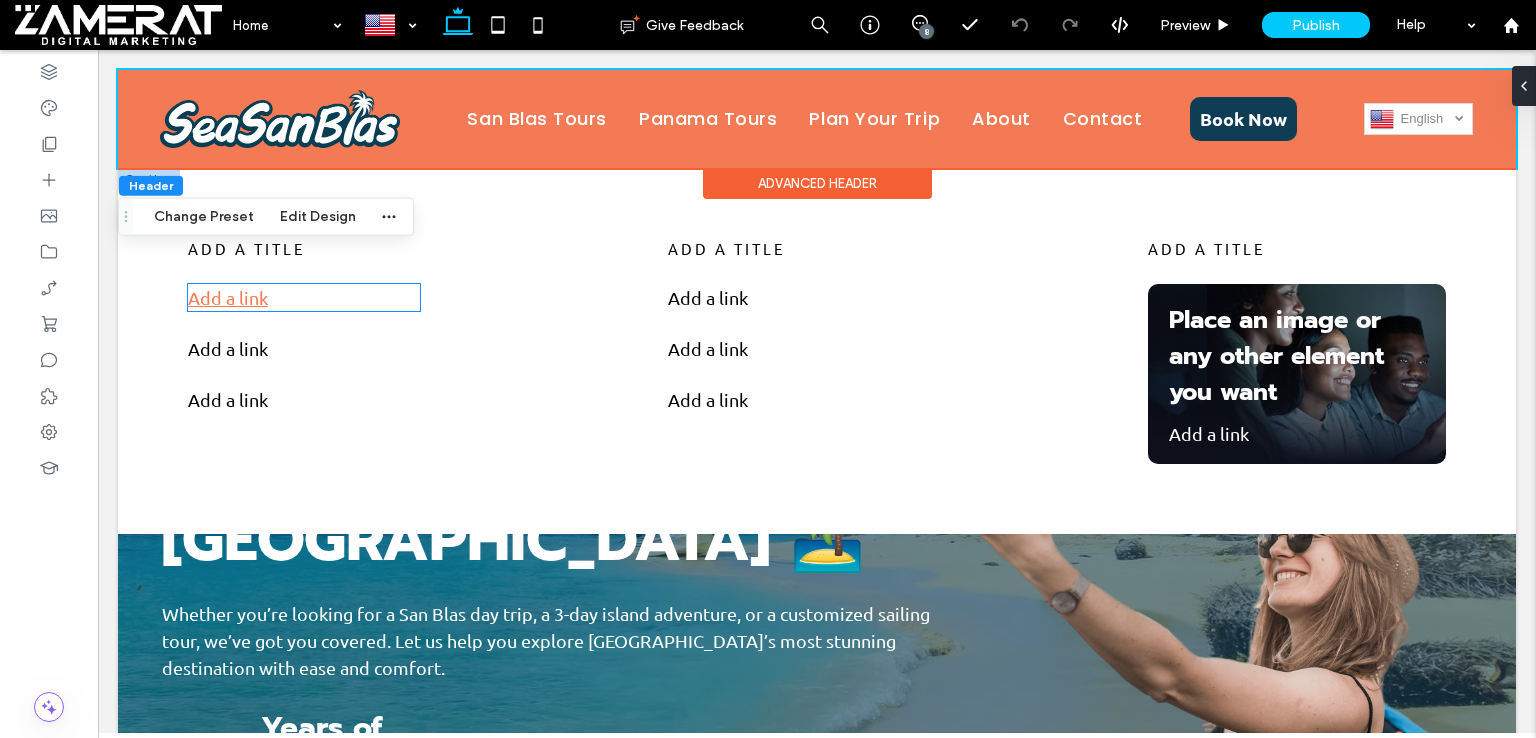 click on "Add a link" at bounding box center (228, 297) 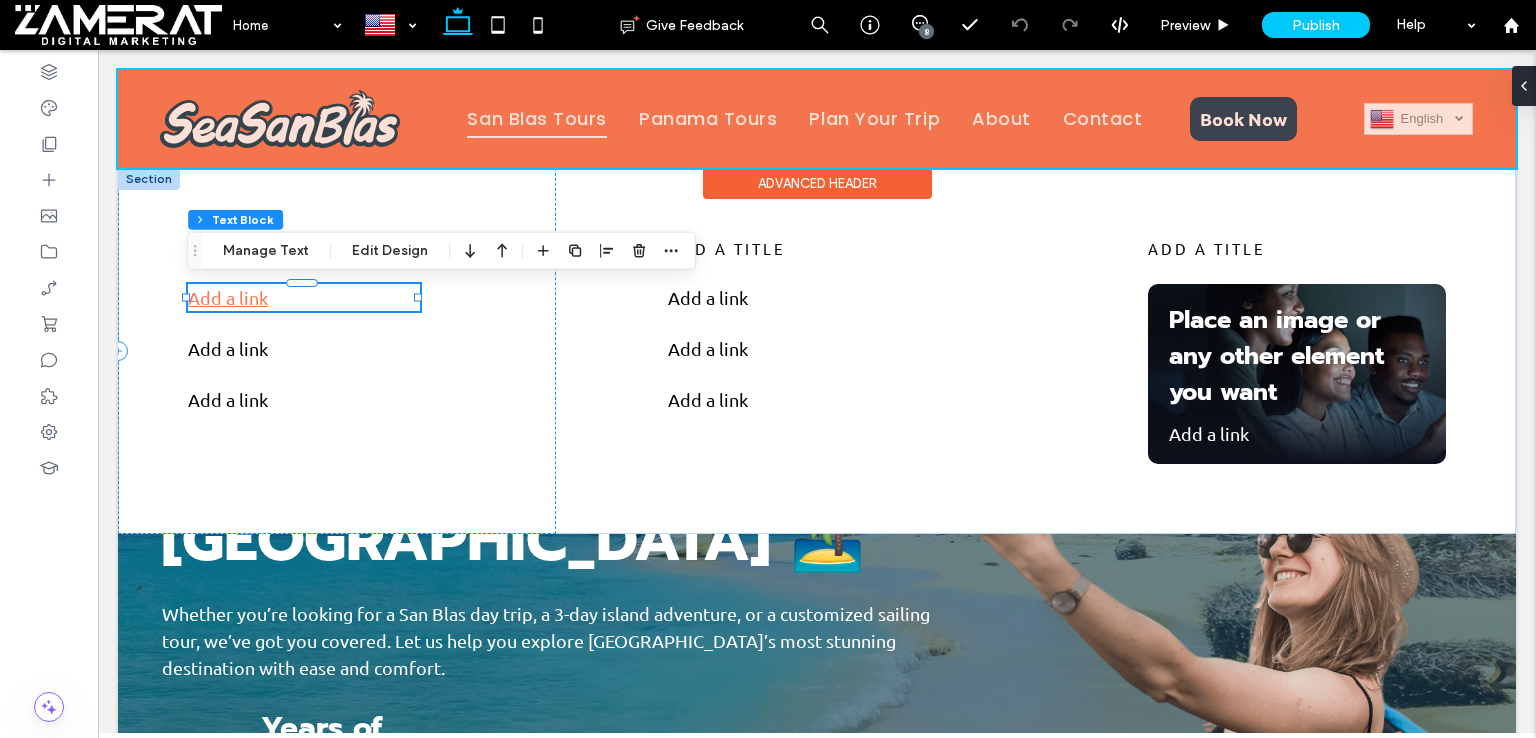 click at bounding box center (817, 119) 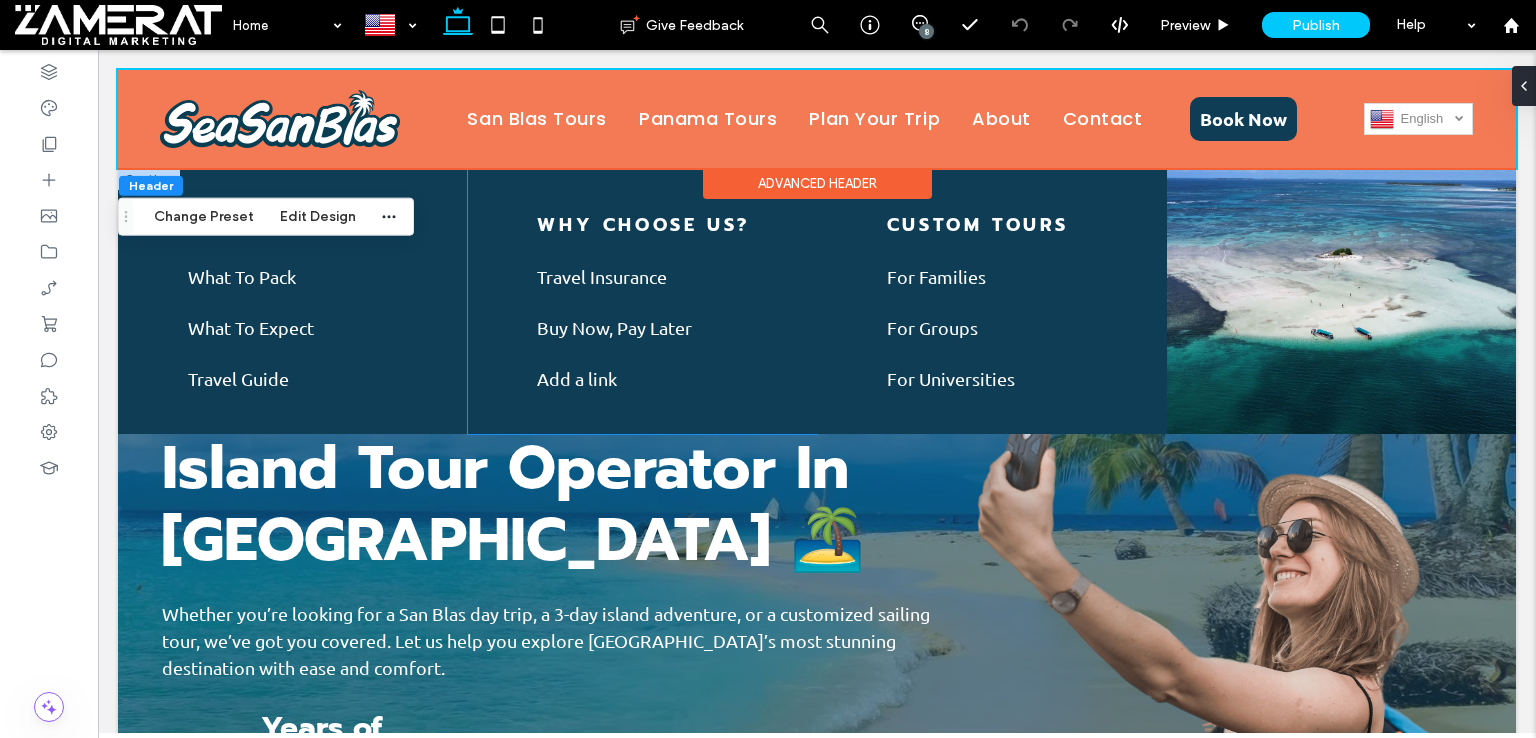 click on "WHY choose US?
Travel Insurance
Buy Now, Pay Later
Add a link" at bounding box center (643, 301) 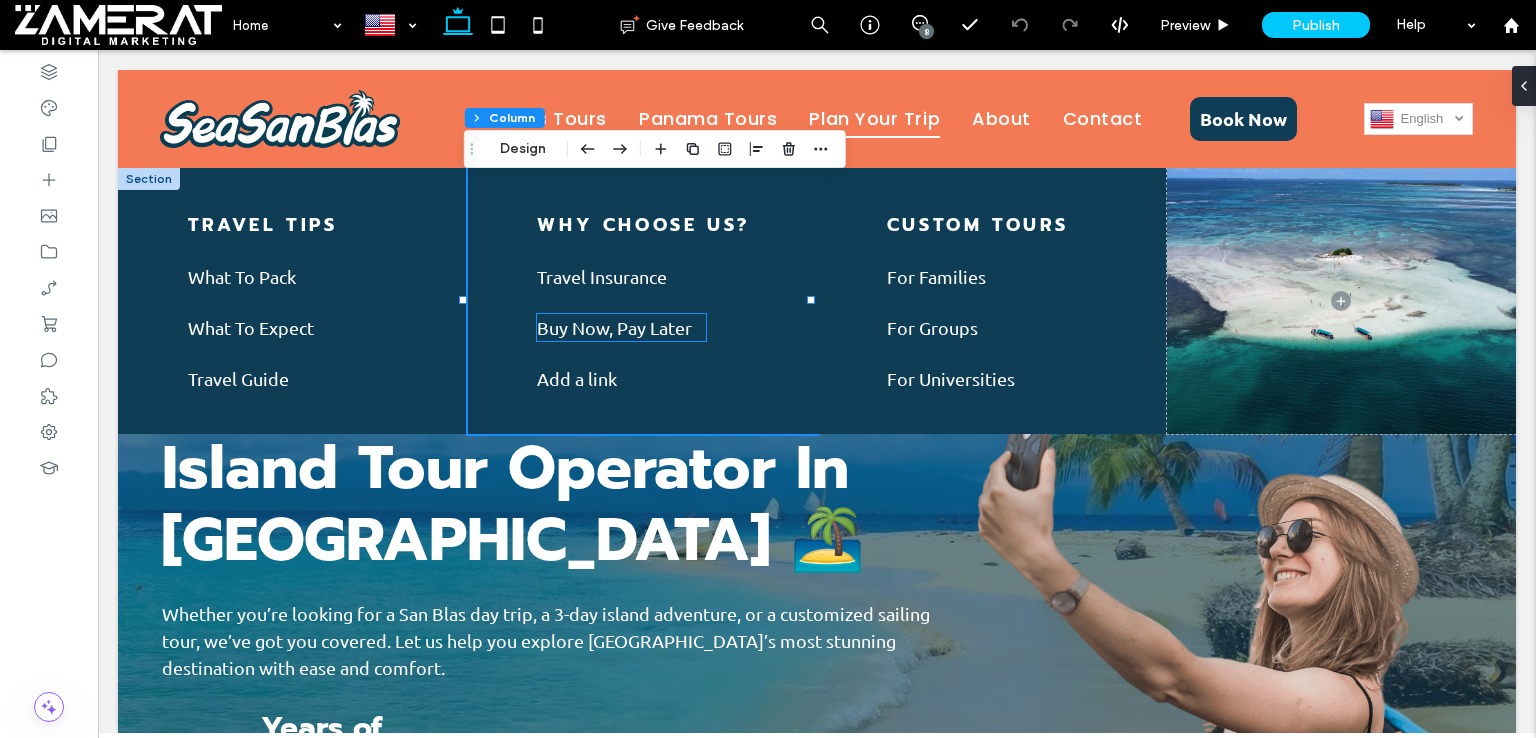 click on "Buy Now, Pay Later" at bounding box center [614, 327] 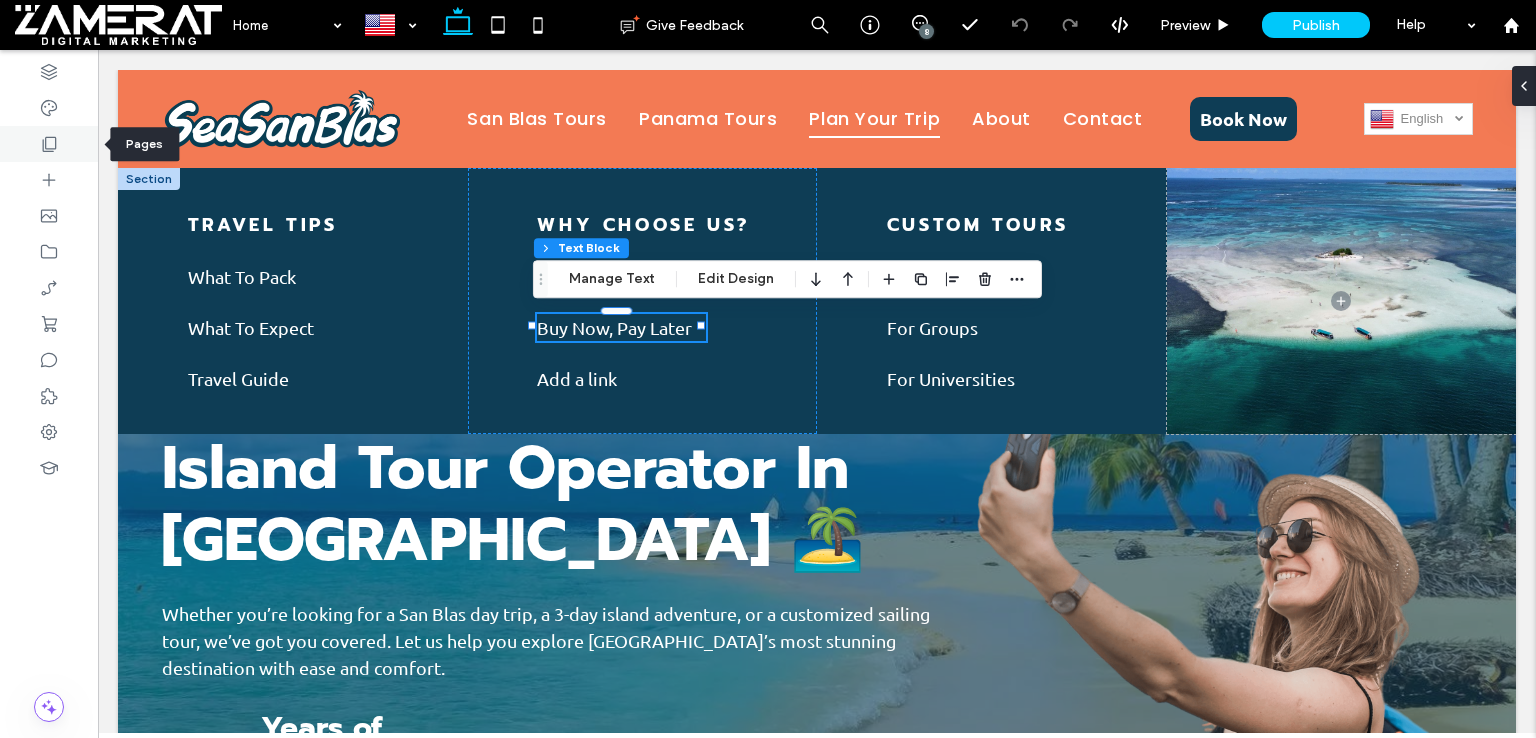 click 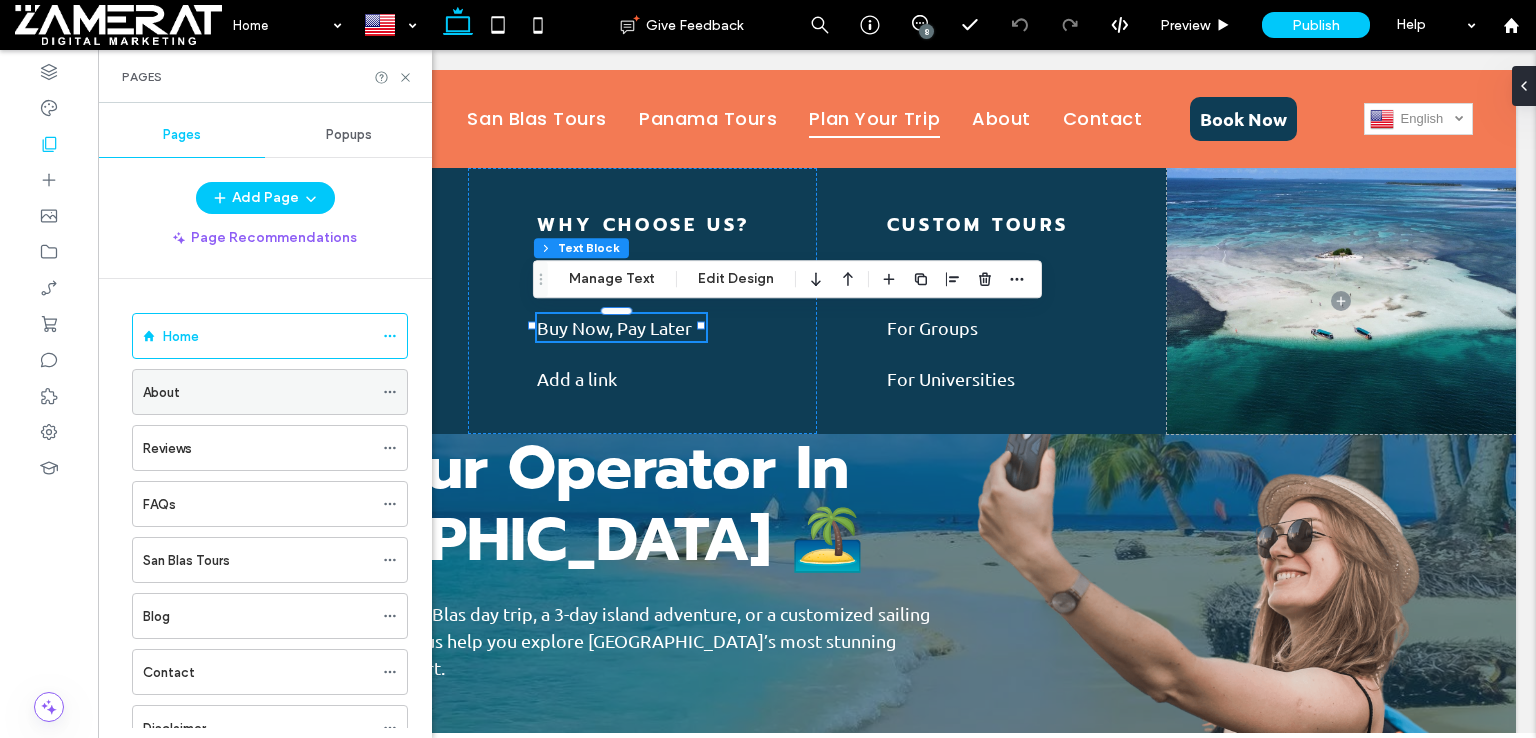scroll, scrollTop: 403, scrollLeft: 0, axis: vertical 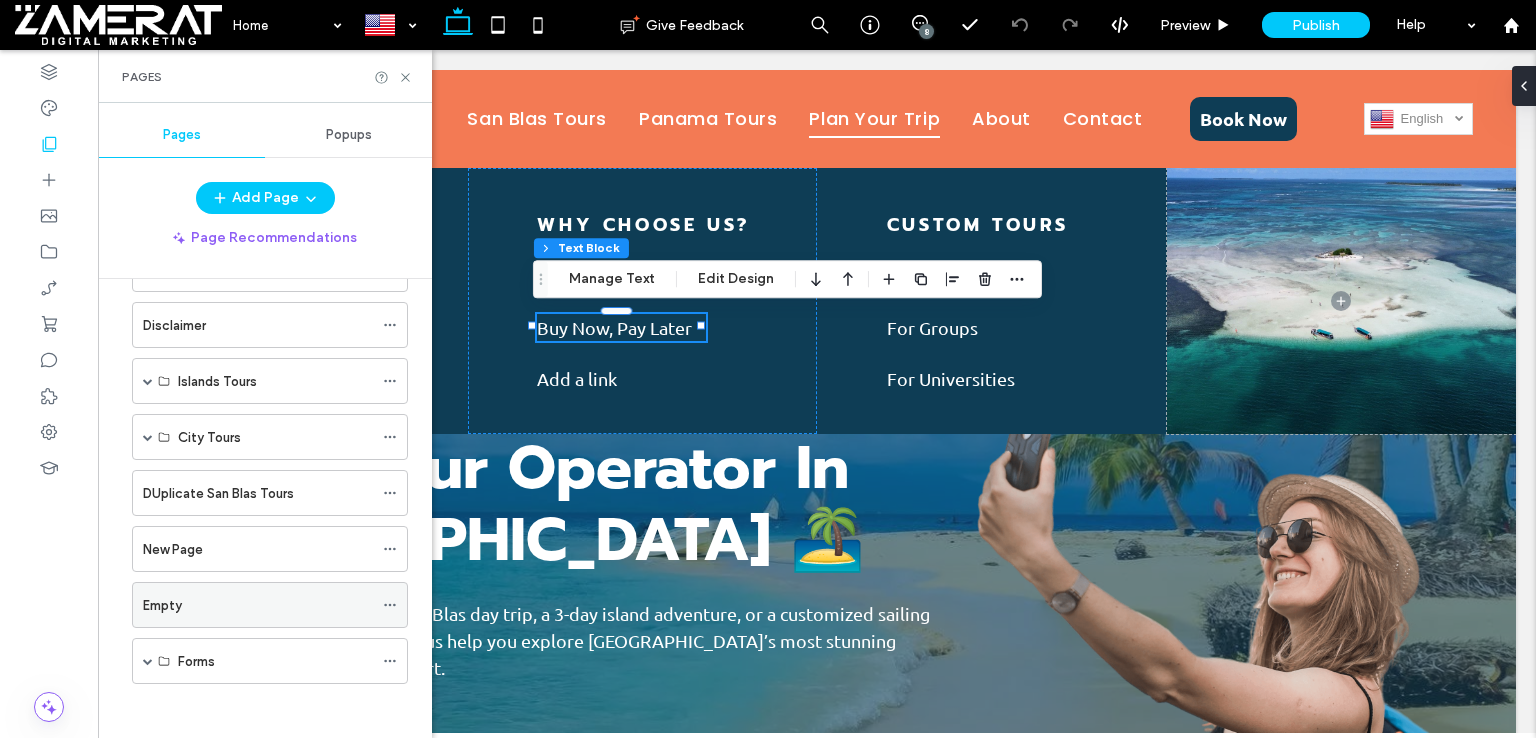 click on "Empty" at bounding box center [258, 605] 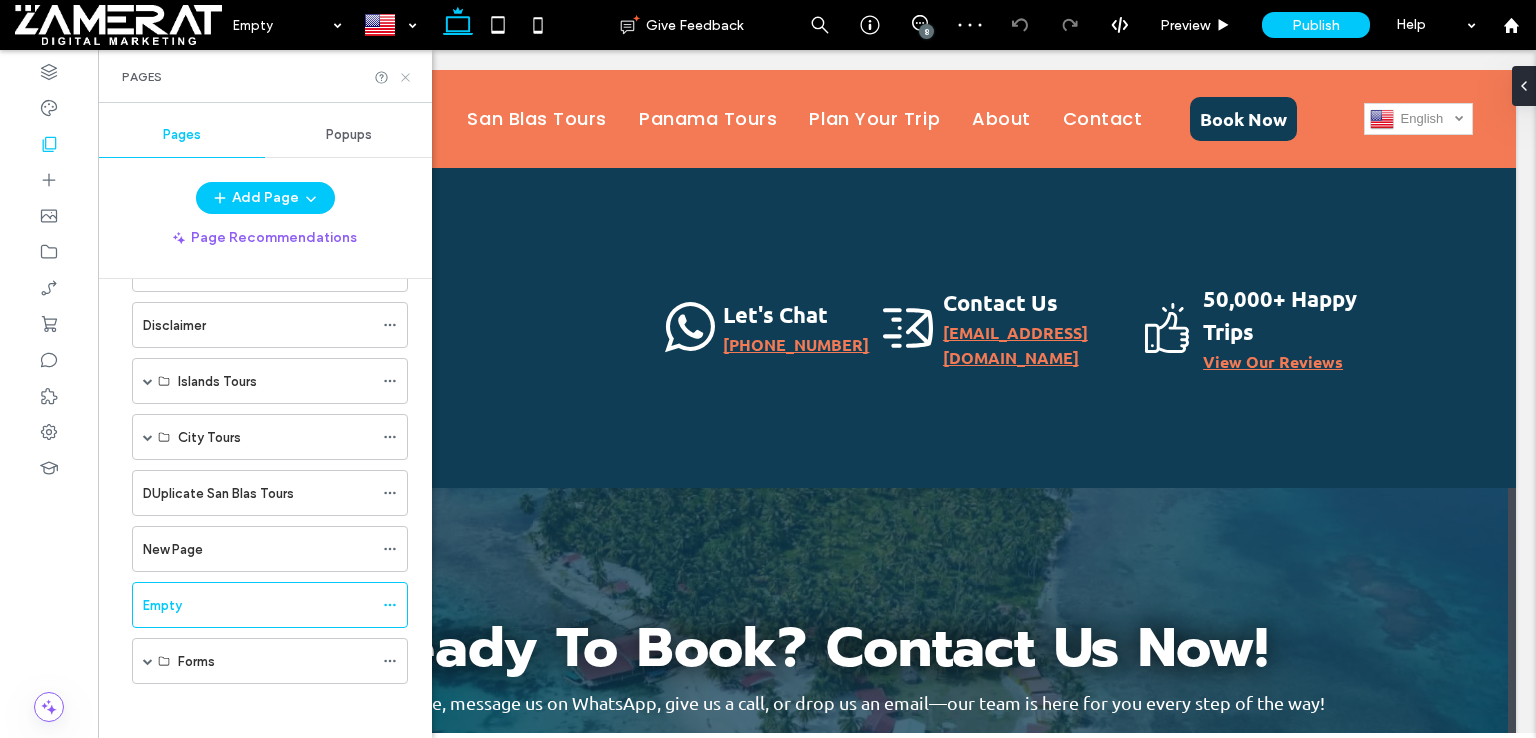scroll, scrollTop: 0, scrollLeft: 0, axis: both 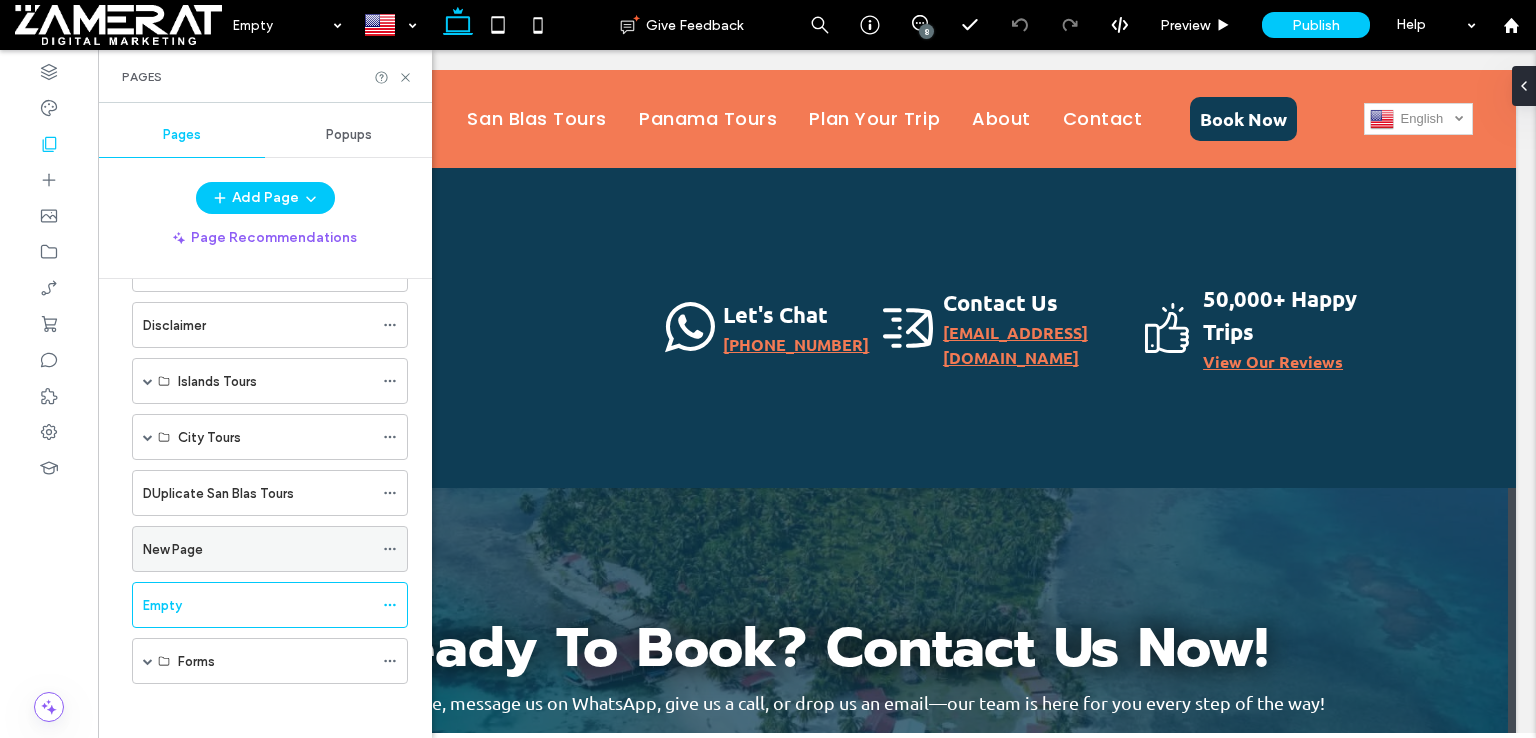 click on "New Page" at bounding box center (258, 549) 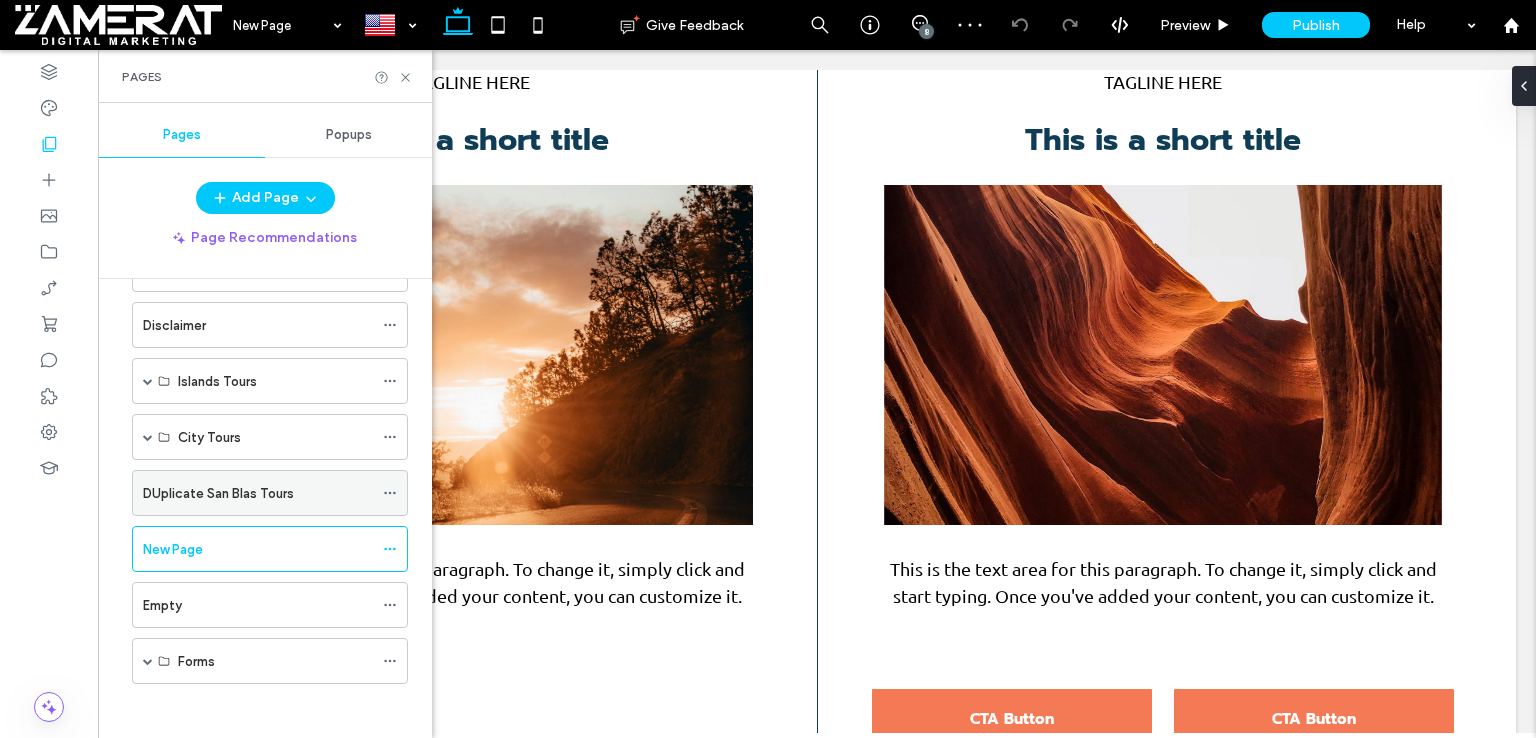 scroll, scrollTop: 132, scrollLeft: 0, axis: vertical 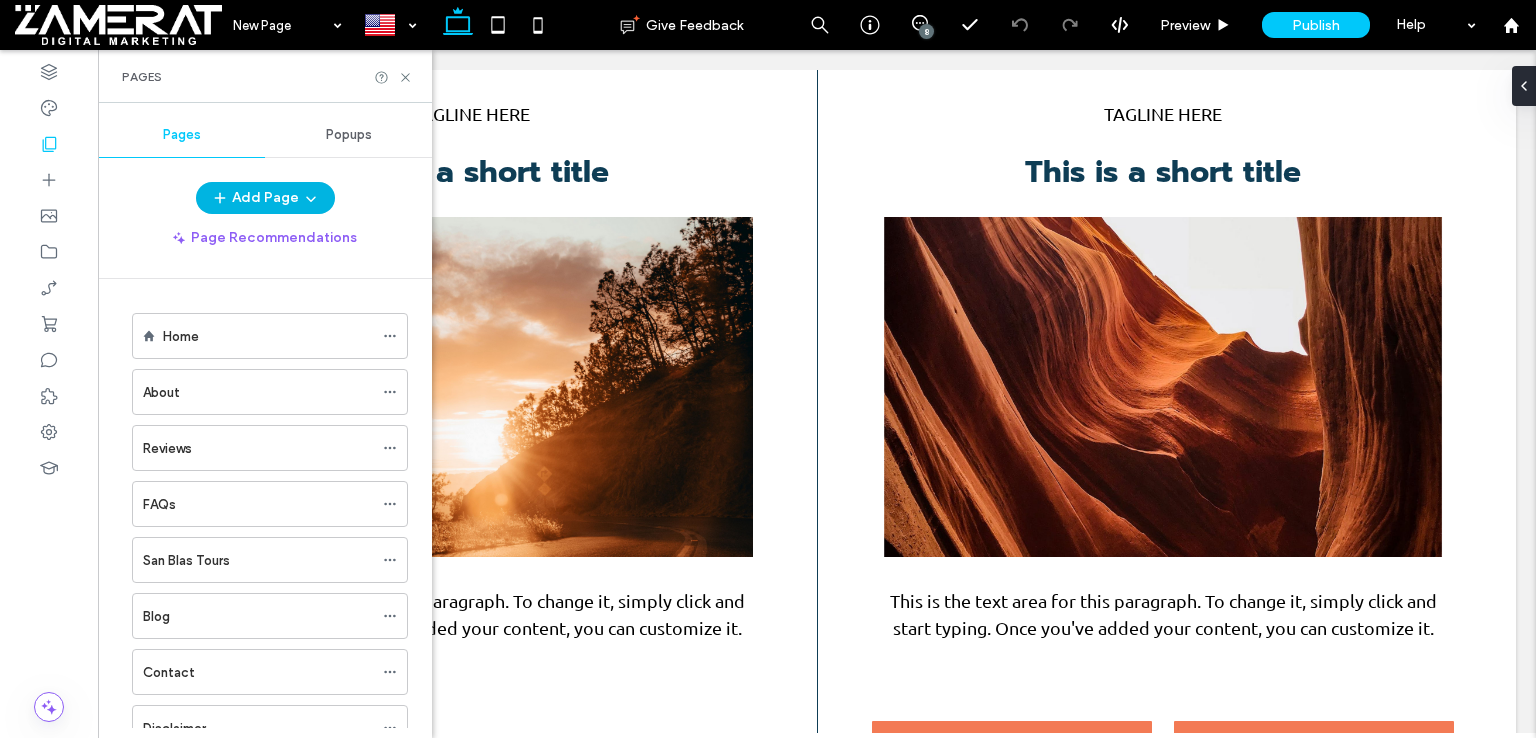 click on "Add Page" at bounding box center [265, 198] 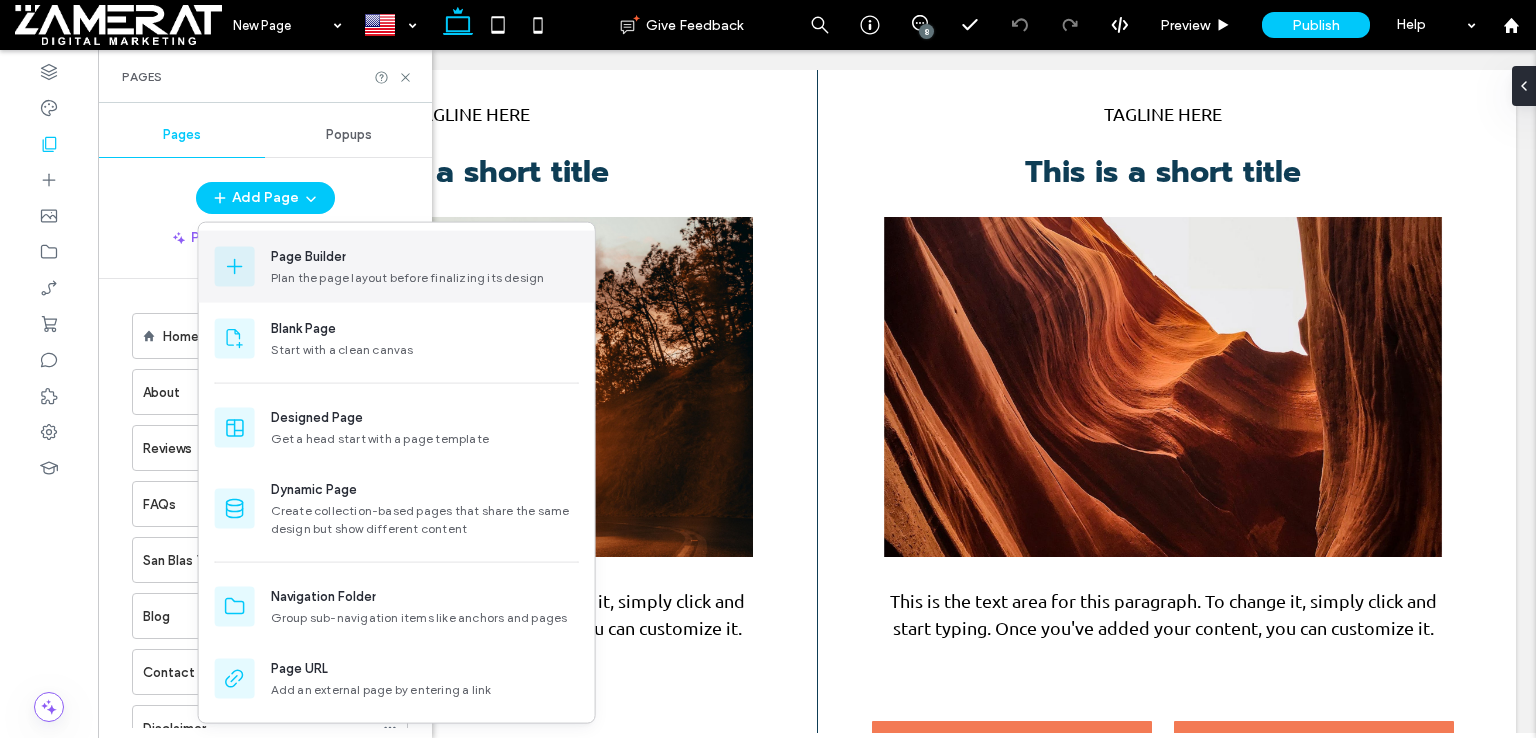click on "Page Builder" at bounding box center (308, 257) 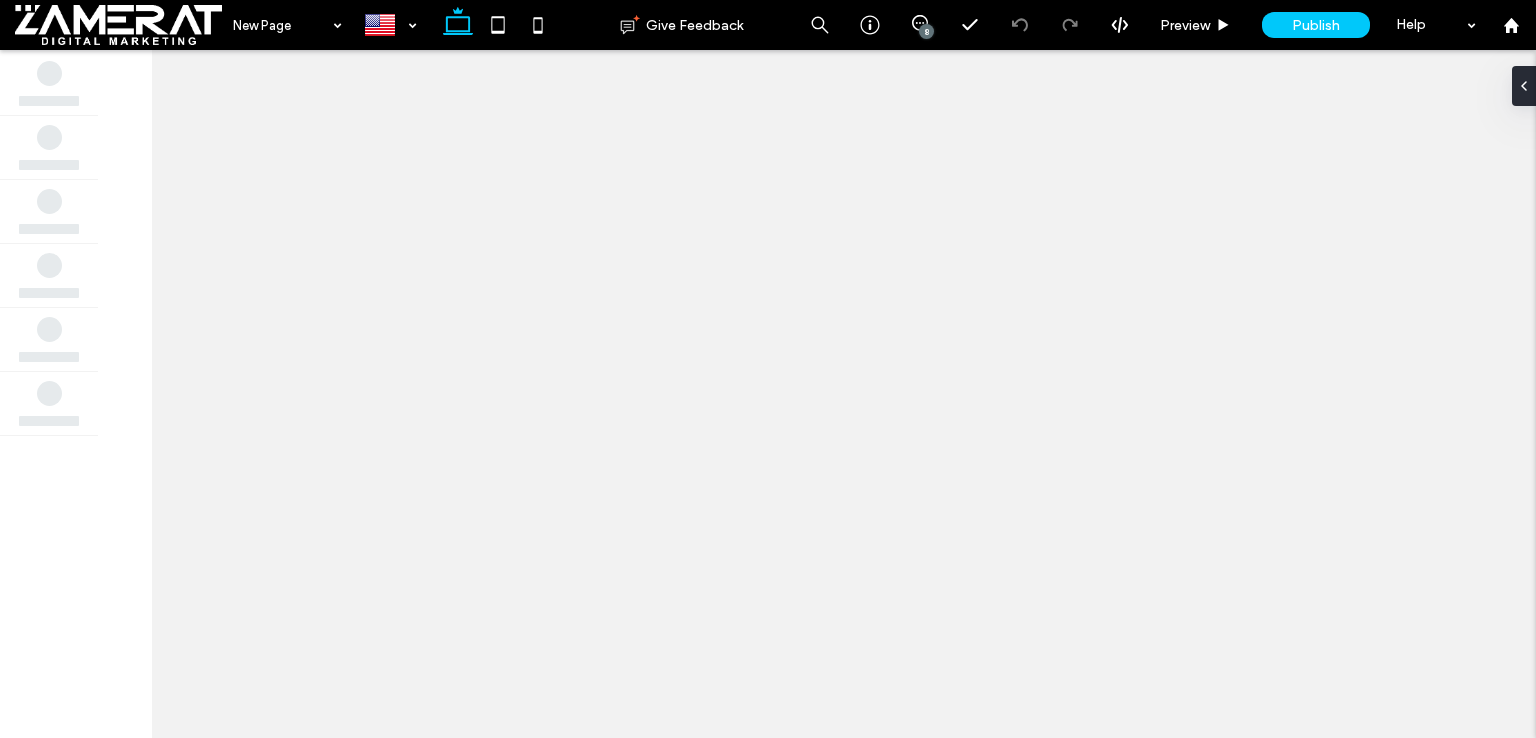 scroll, scrollTop: 0, scrollLeft: 0, axis: both 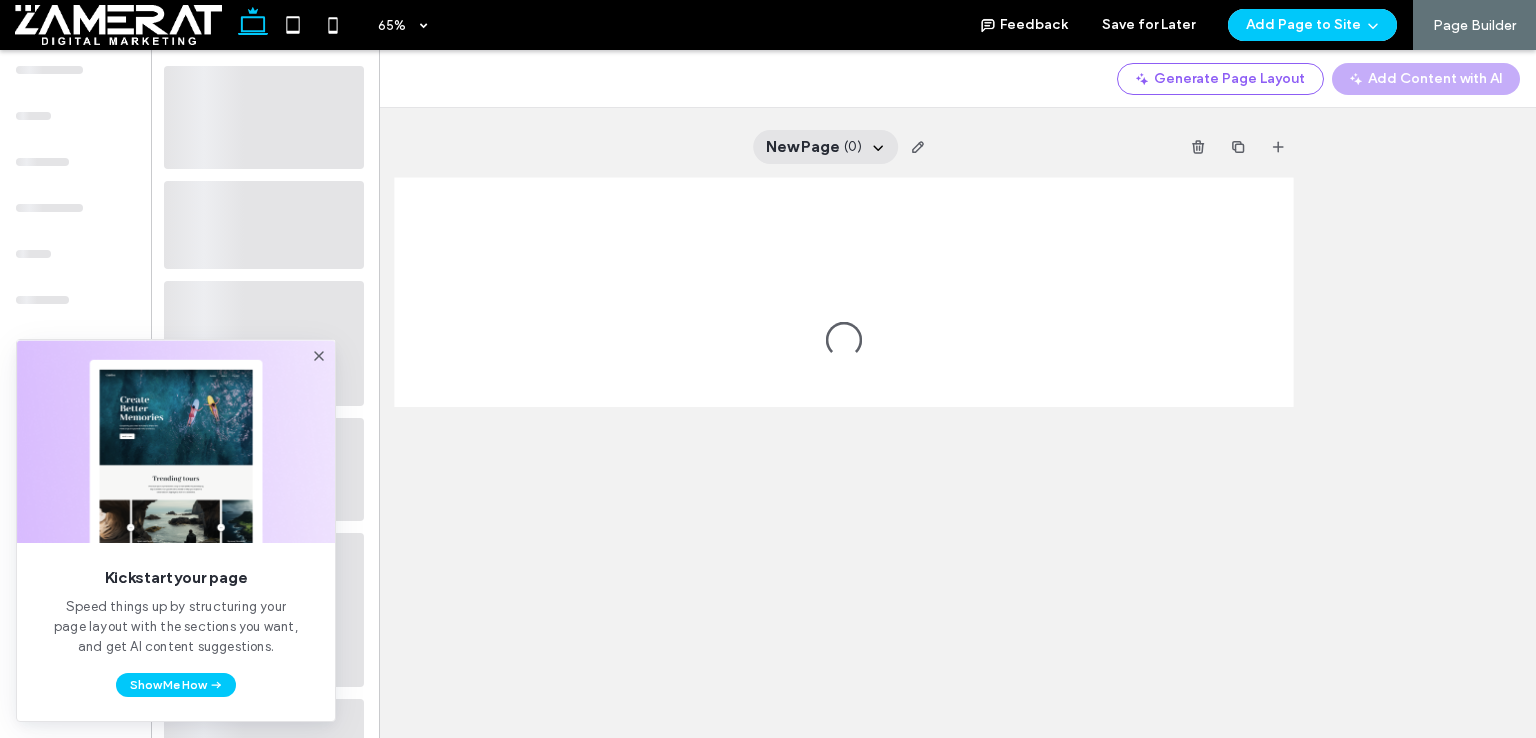 click on "New Page" at bounding box center [803, 147] 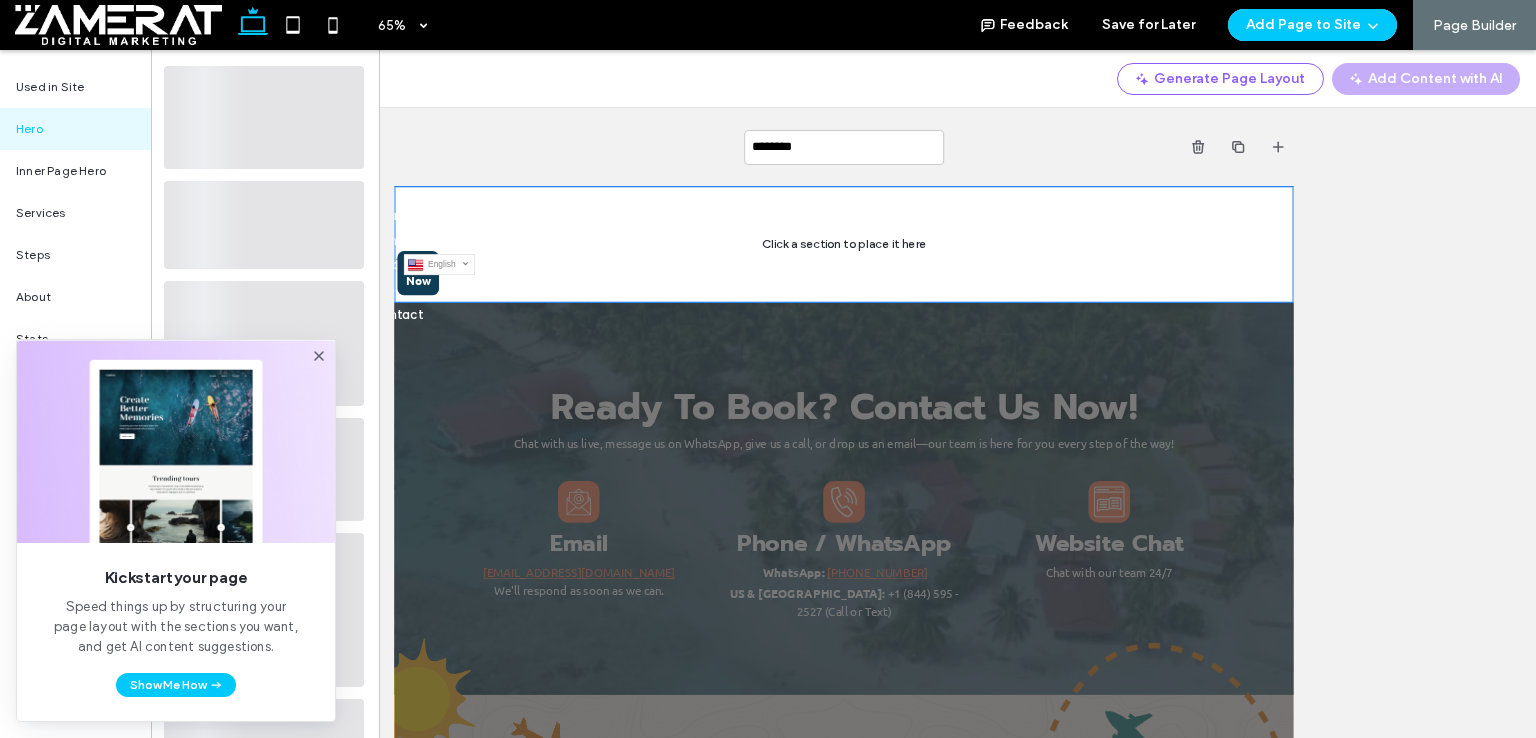click on "********" at bounding box center (844, 147) 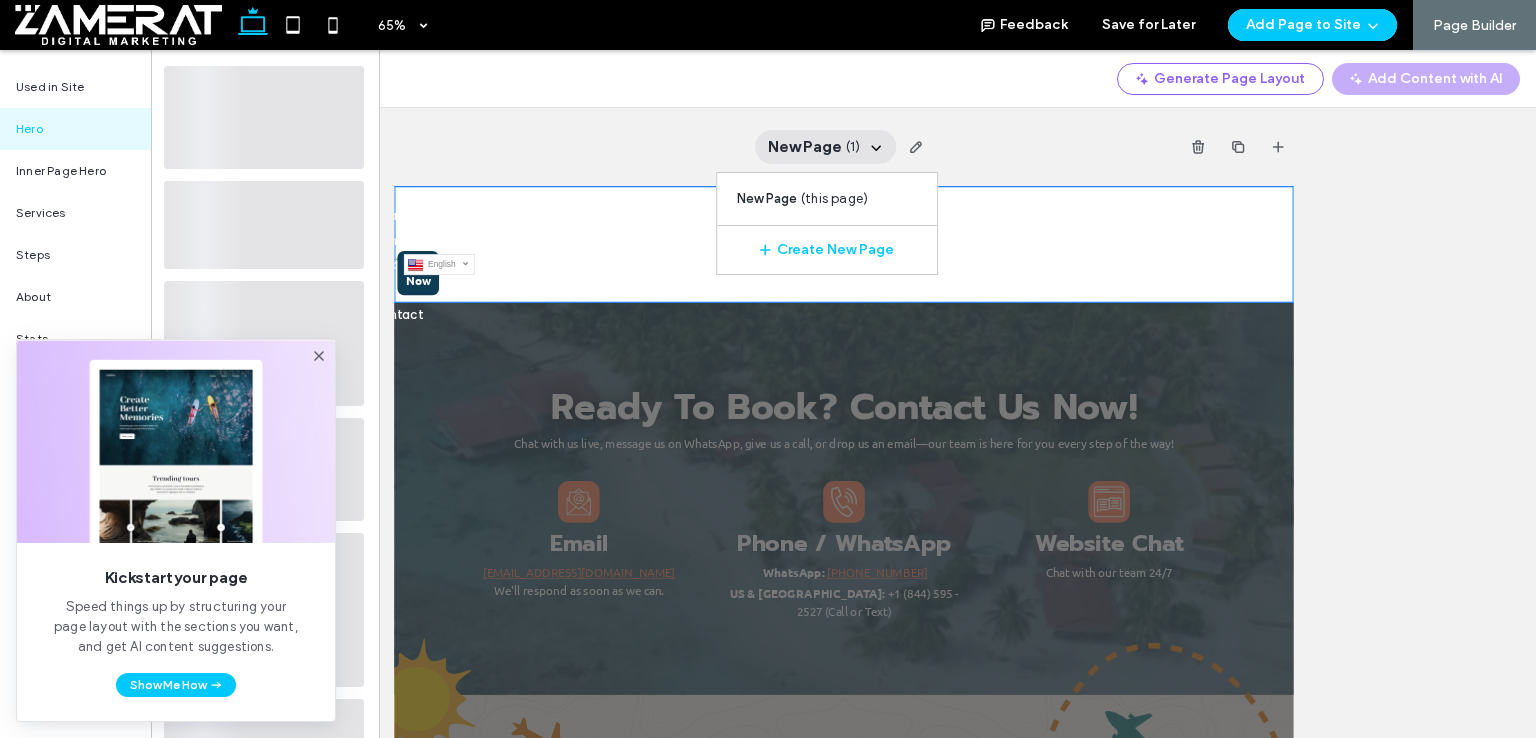 scroll, scrollTop: 0, scrollLeft: 0, axis: both 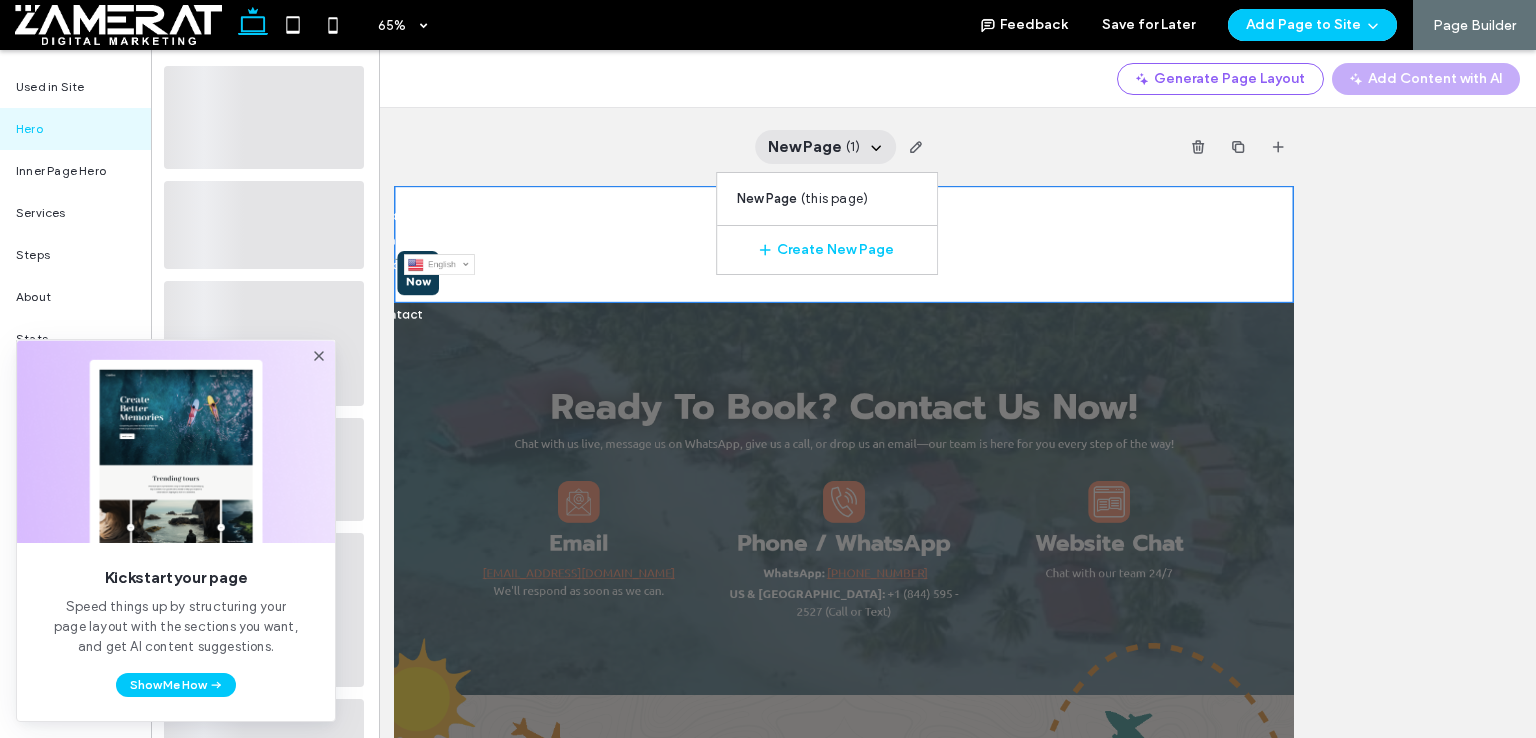 click on "New Page" at bounding box center (805, 147) 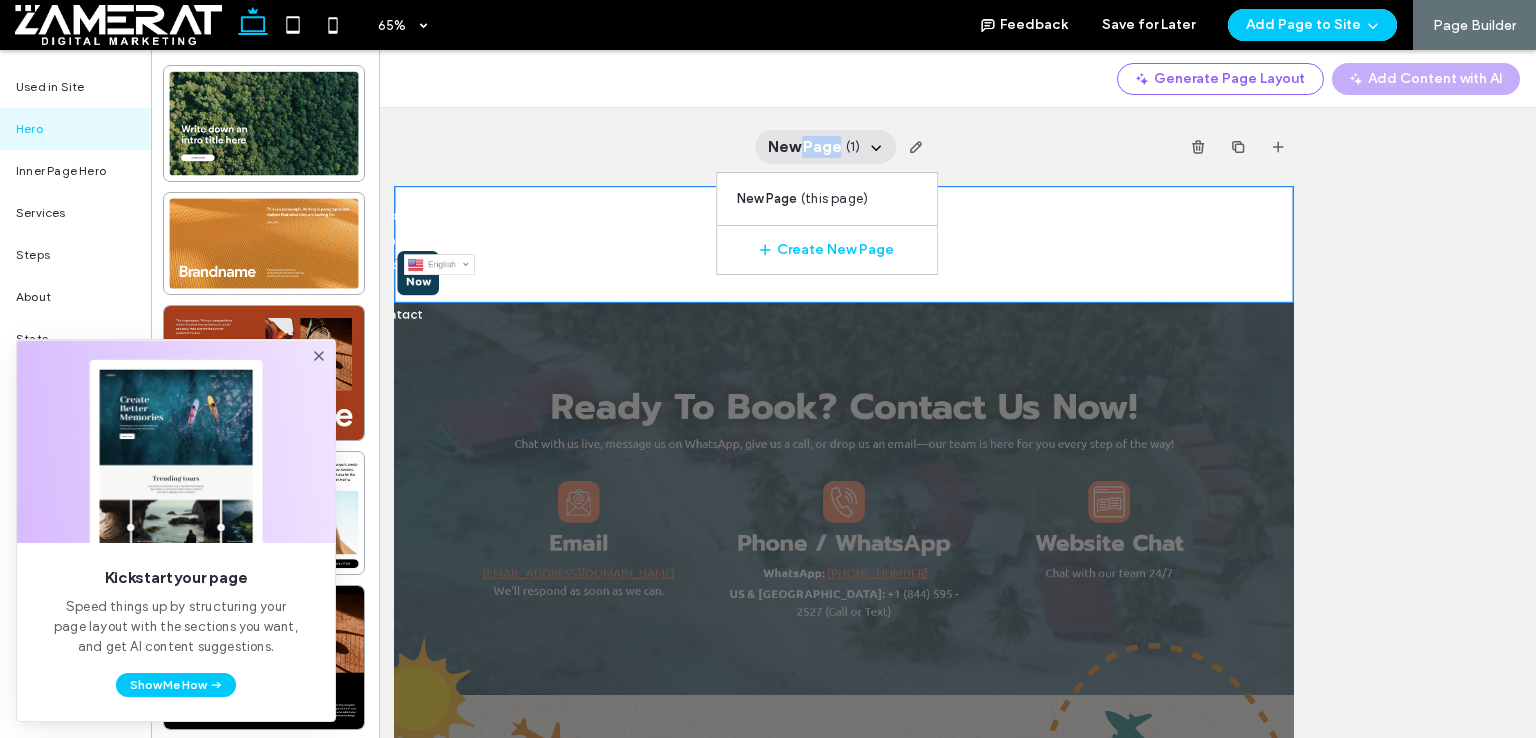 click on "New Page" at bounding box center [805, 147] 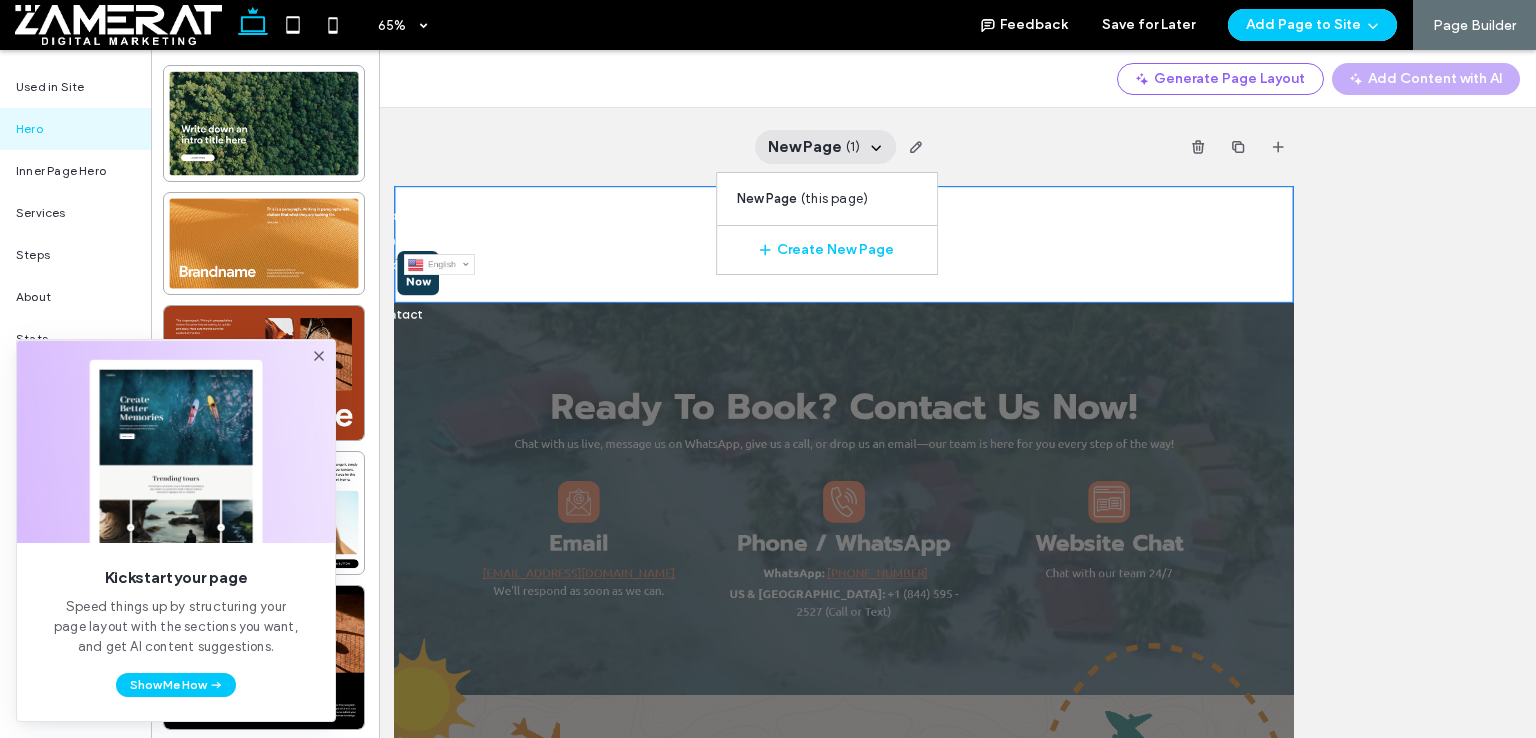 click on "New Page" at bounding box center [805, 147] 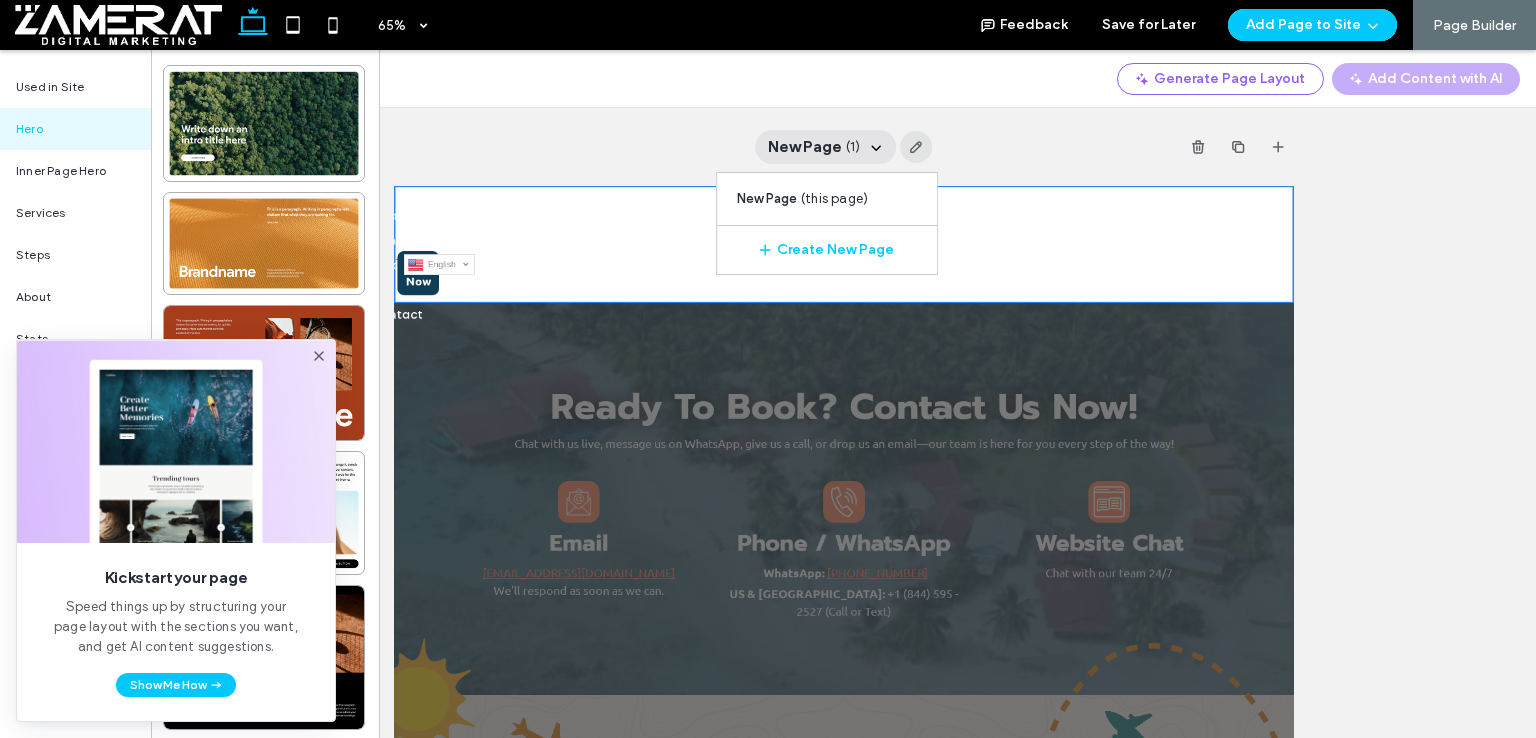 click 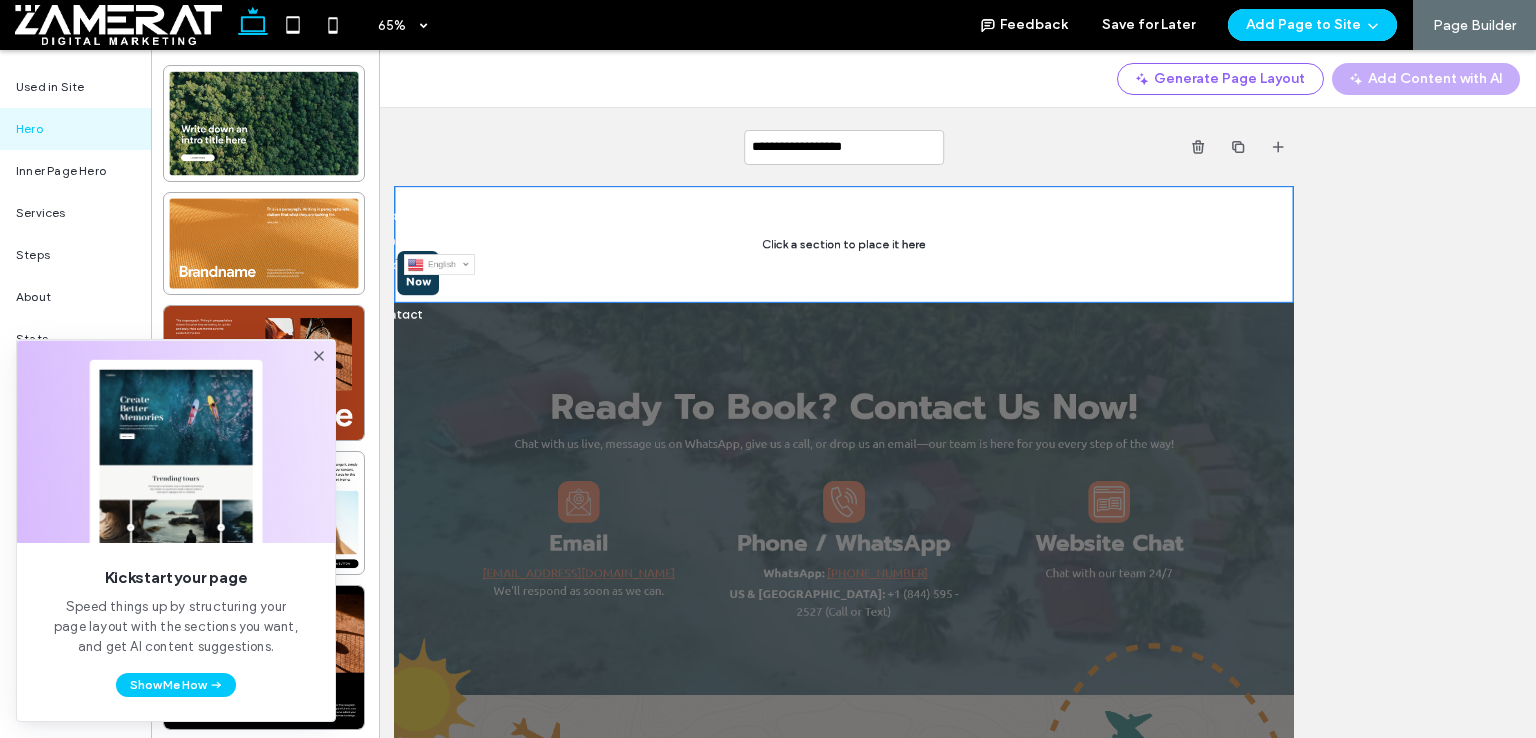 type on "**********" 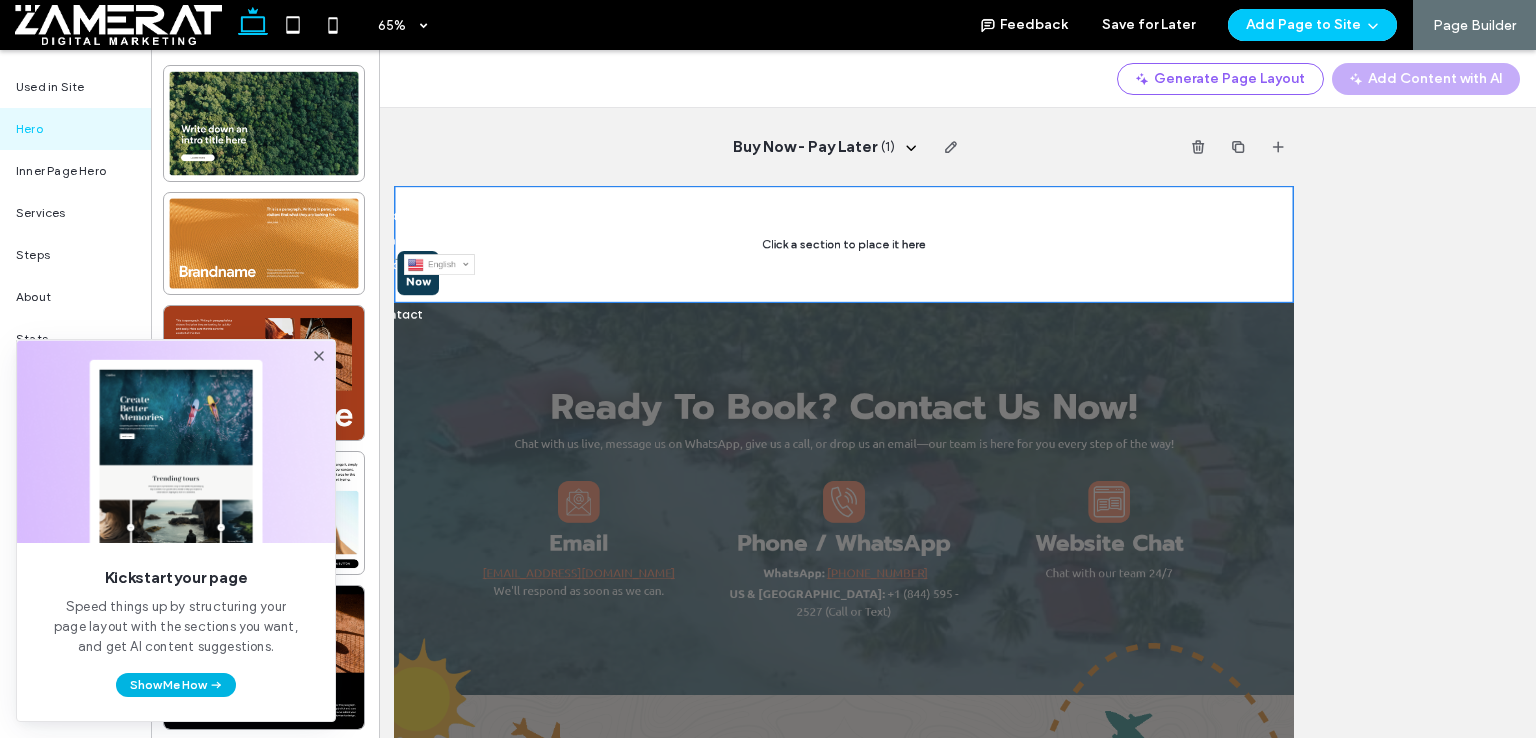 click on "Show Me How" at bounding box center (176, 685) 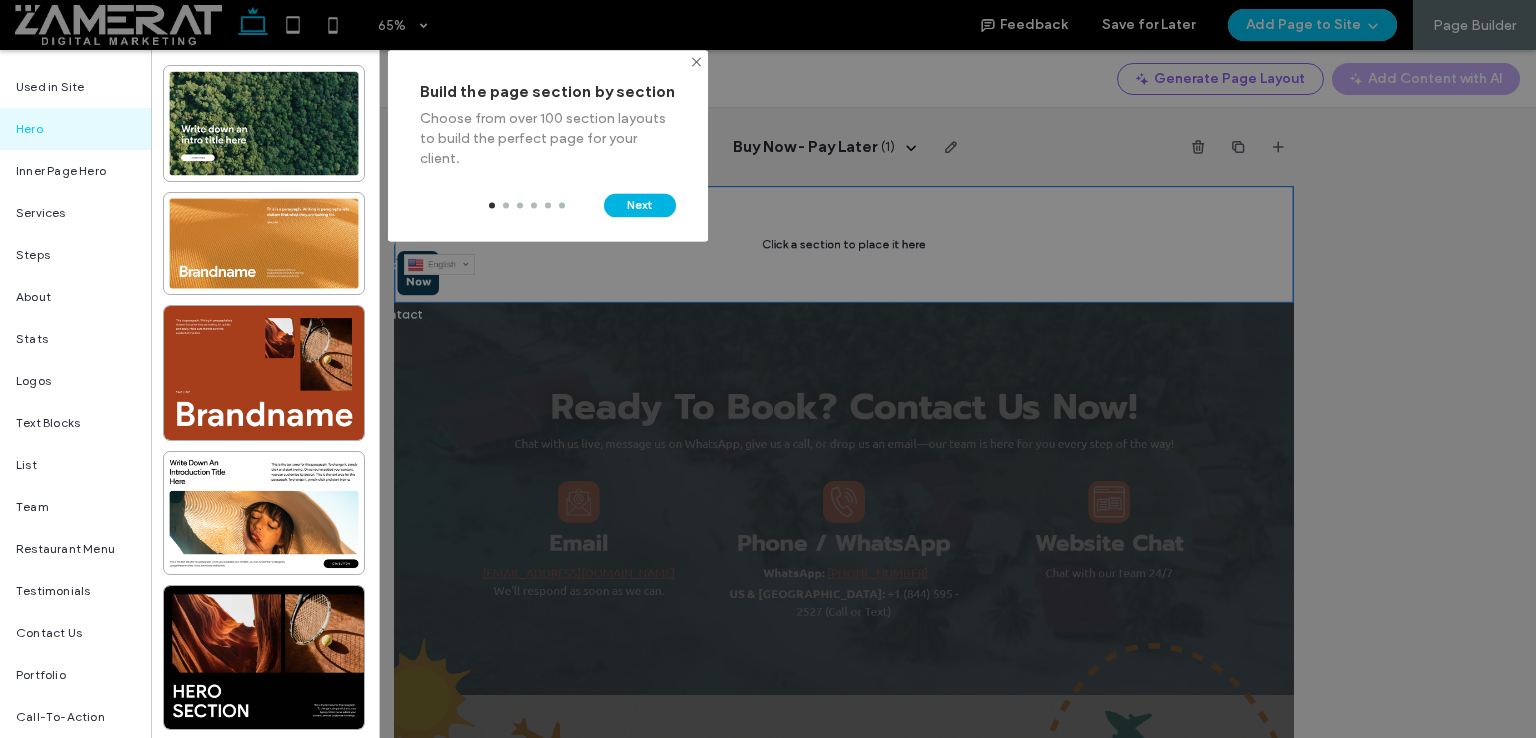 click on "Next" at bounding box center [640, 205] 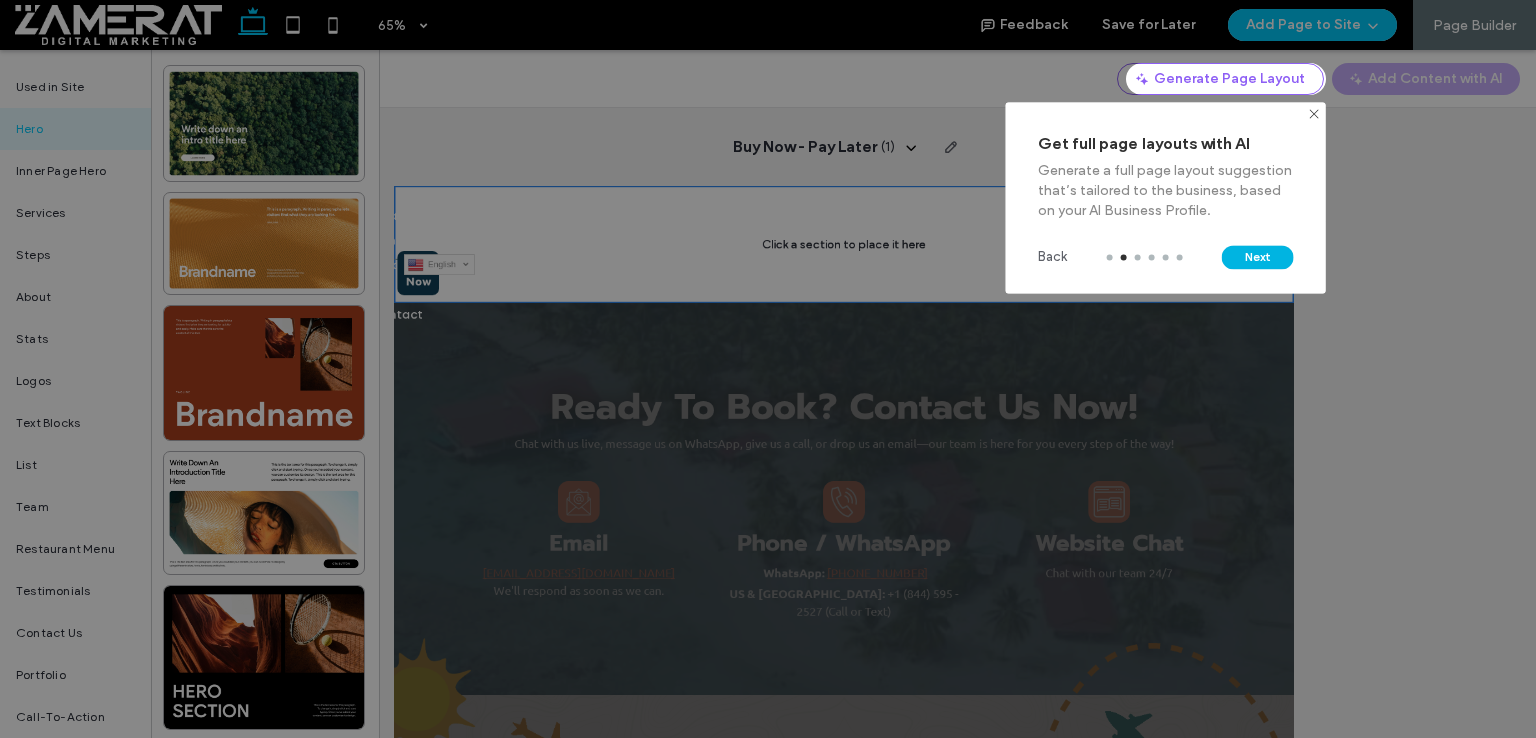 click on "Next" at bounding box center [1258, 257] 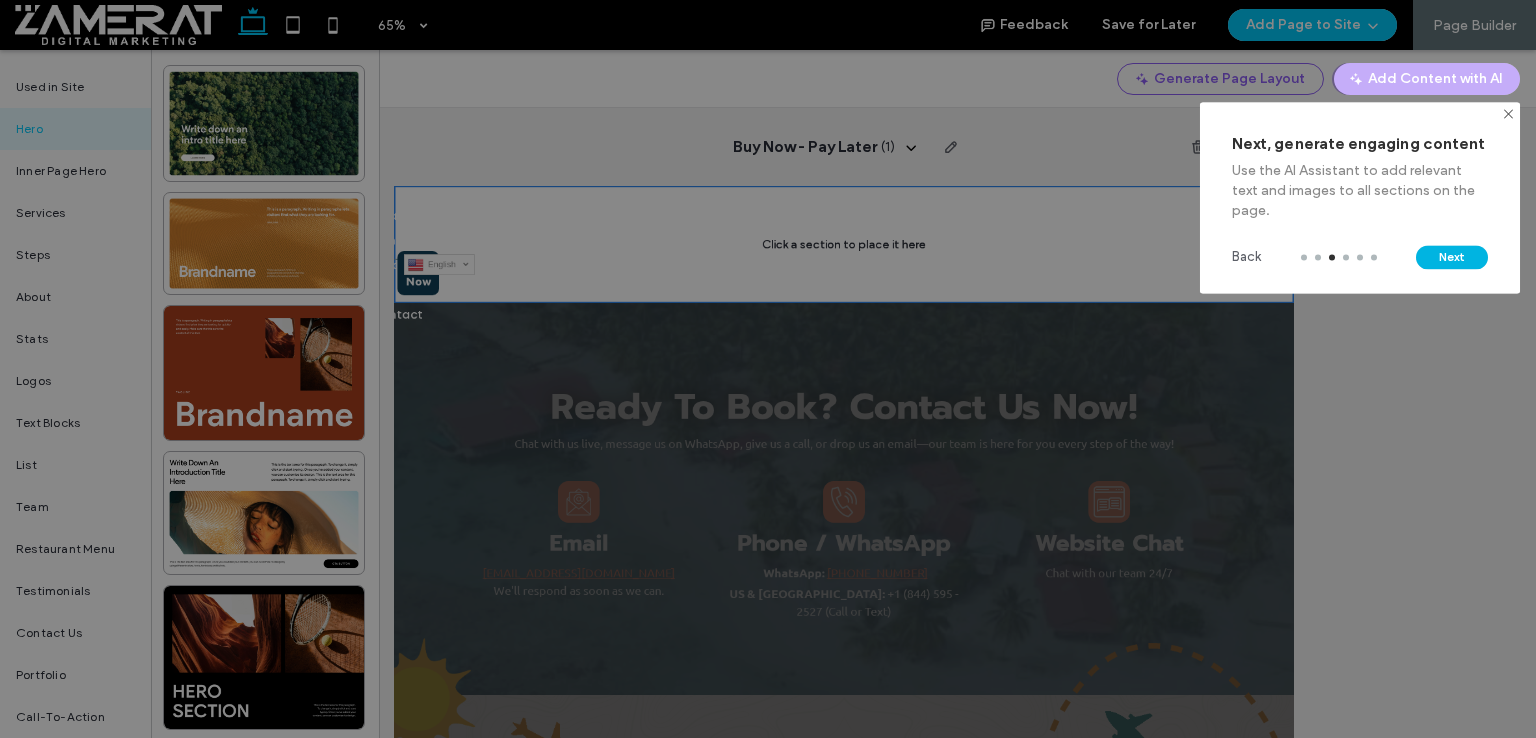 click on "Next" at bounding box center (1452, 257) 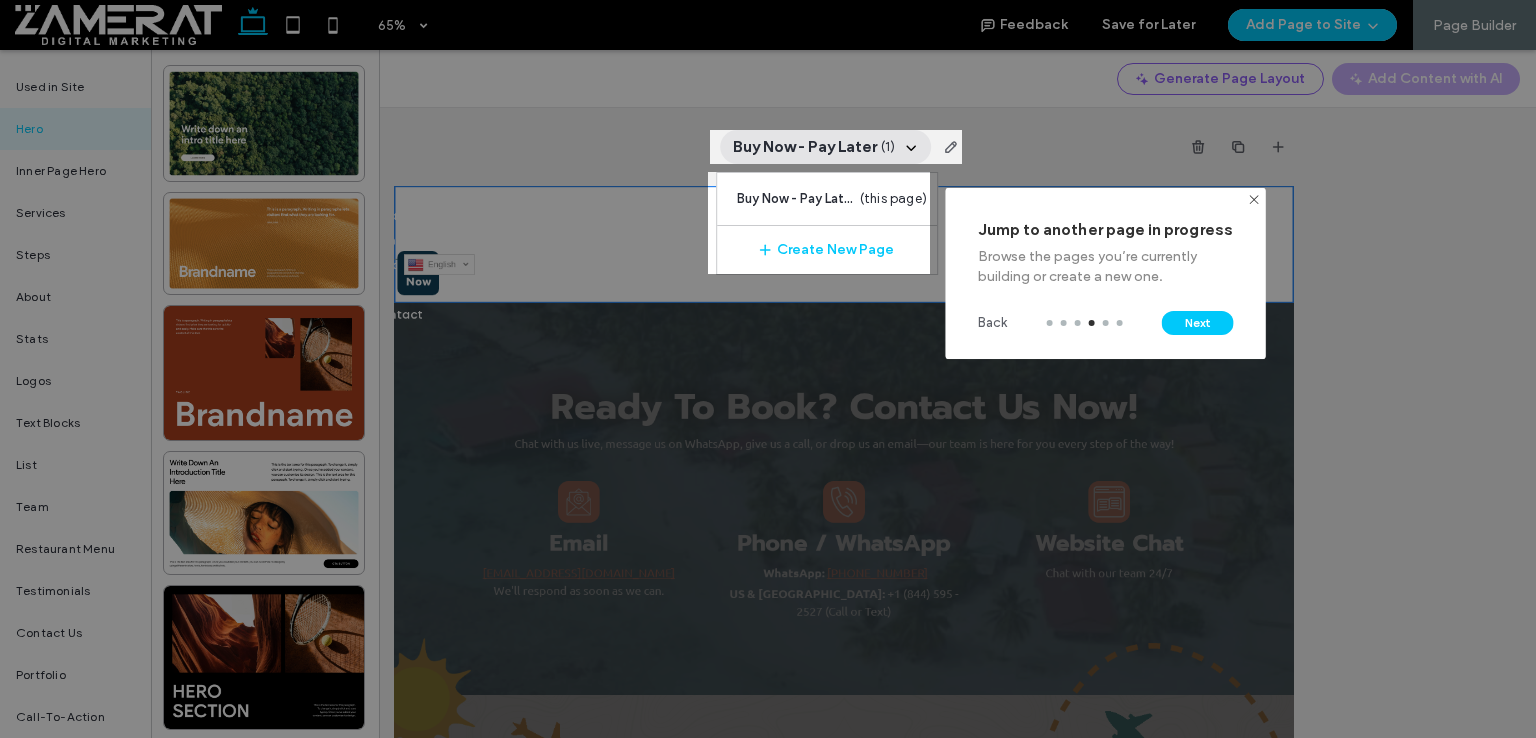 click at bounding box center (768, 369) 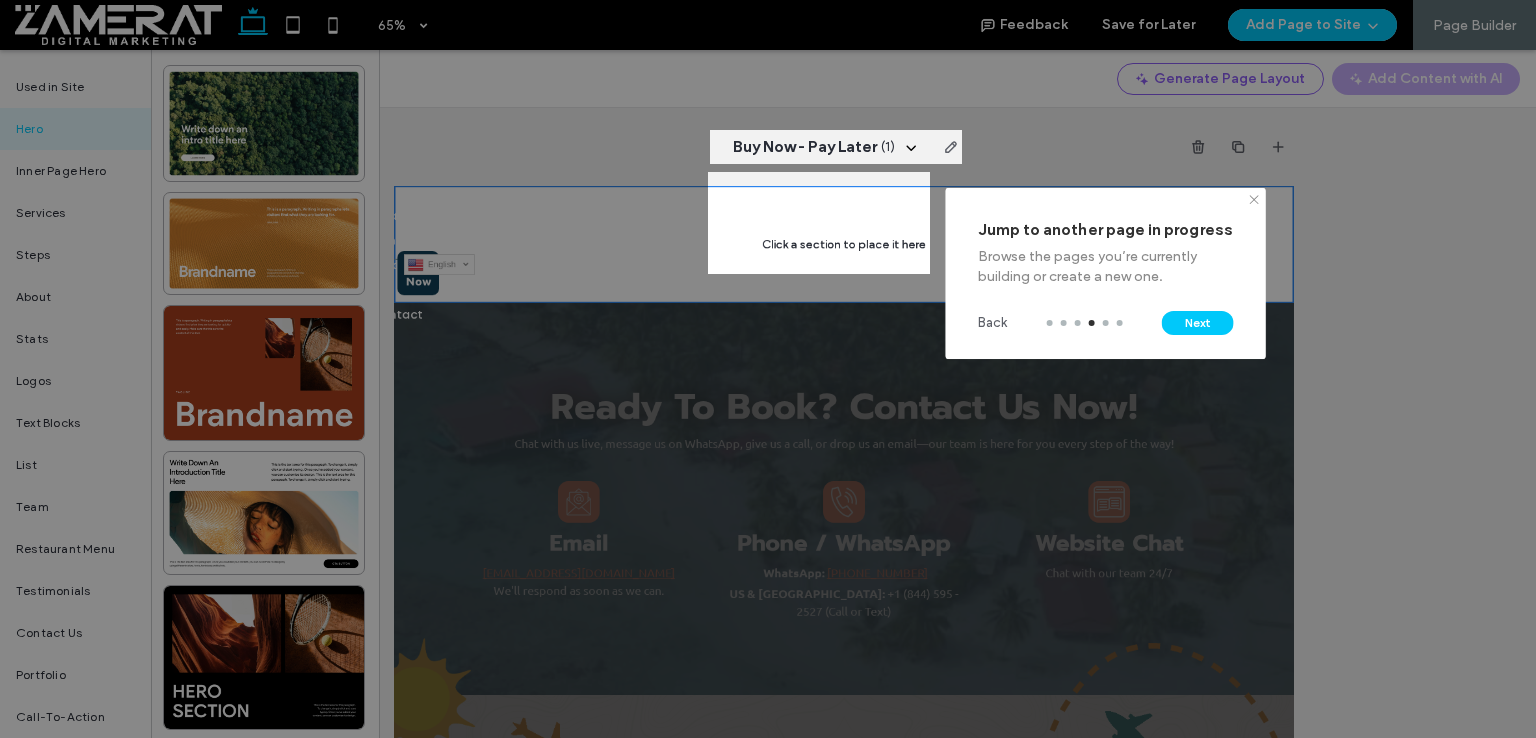 click 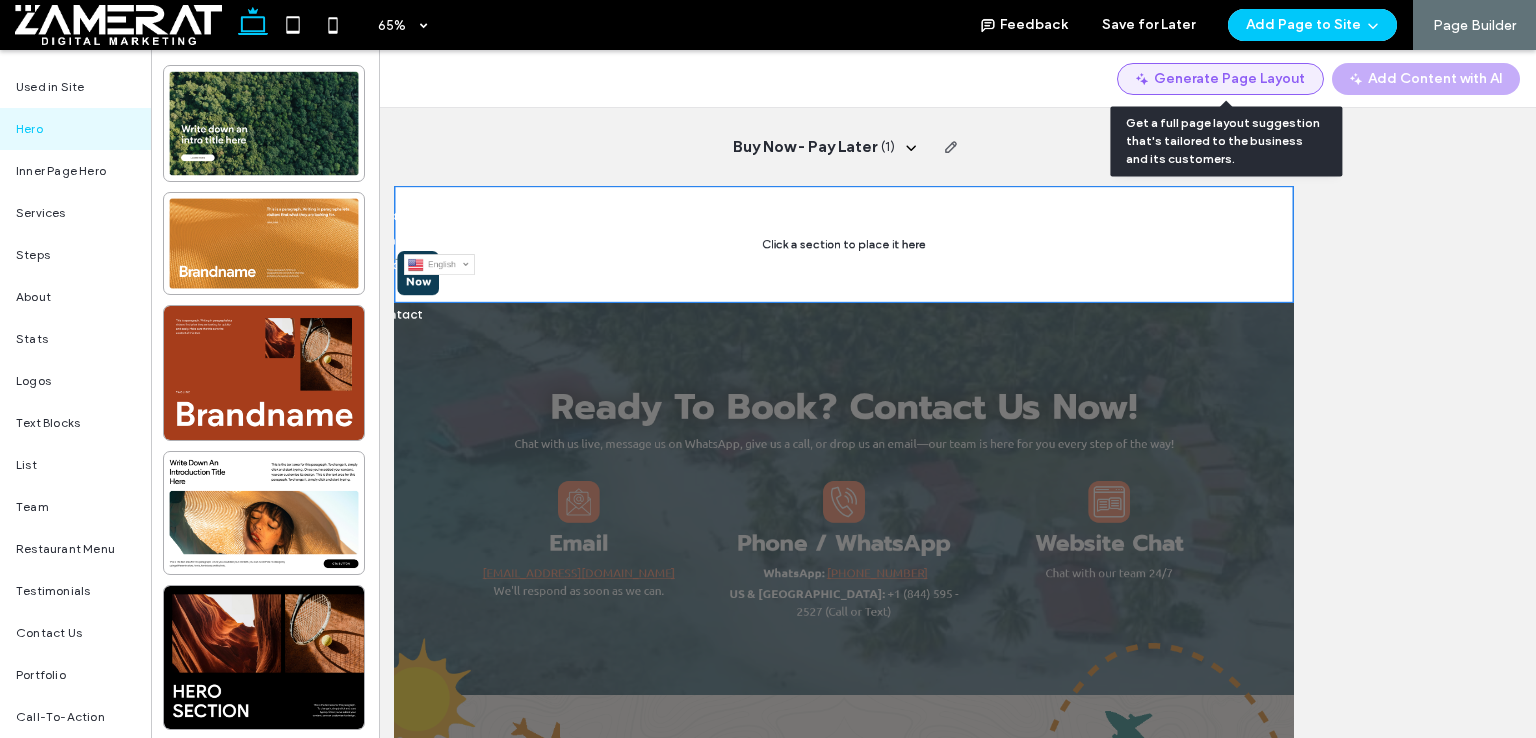click on "Generate Page Layout" at bounding box center (1220, 79) 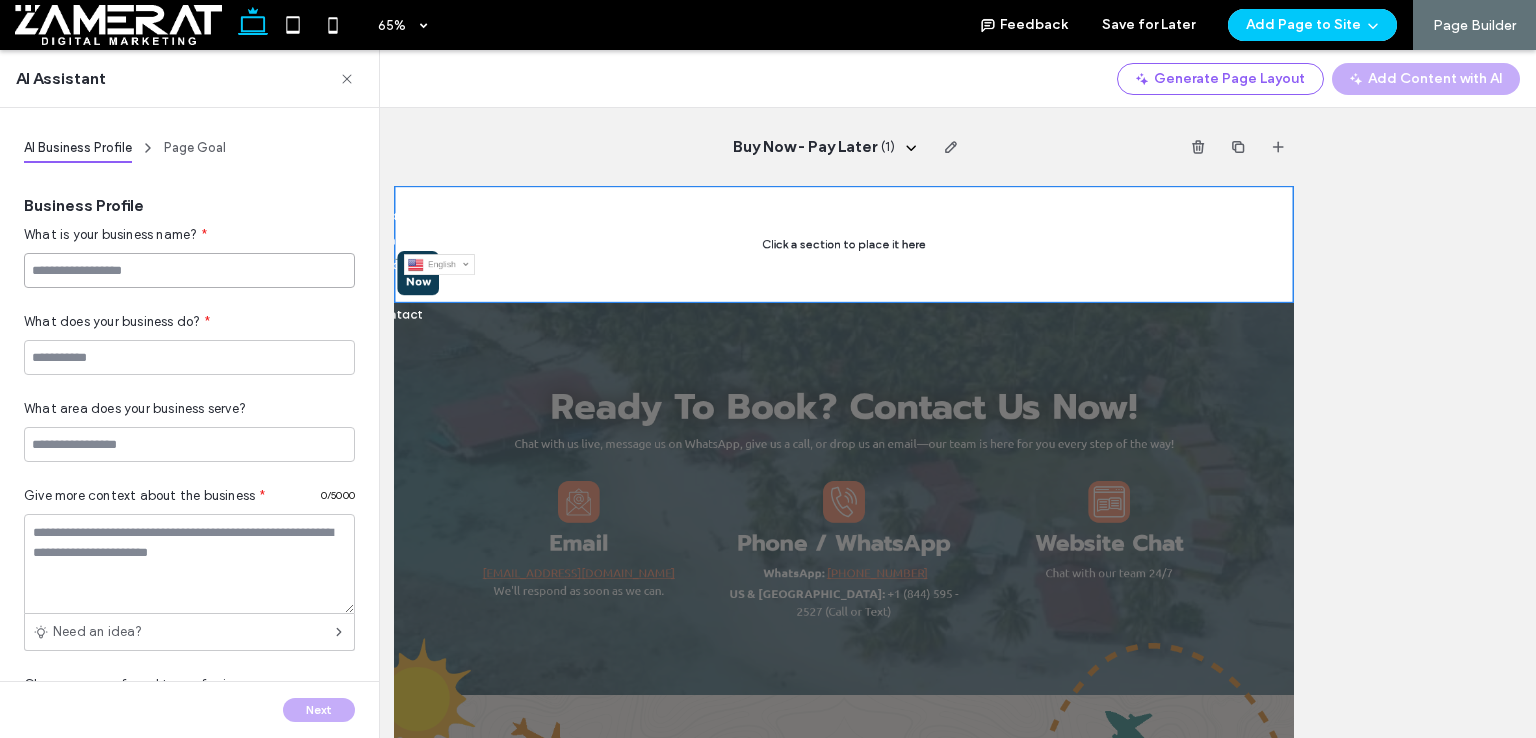 click at bounding box center [189, 270] 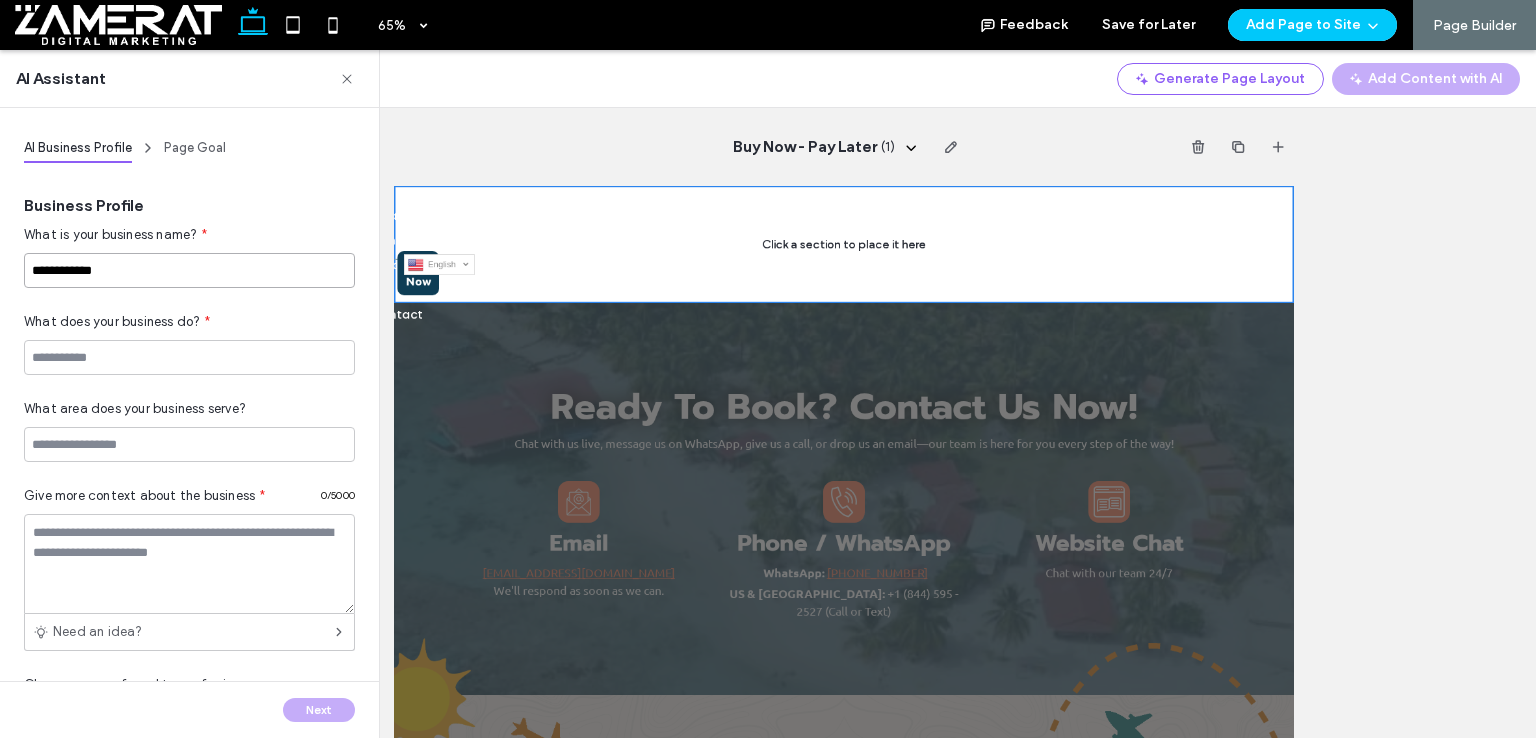 type on "**********" 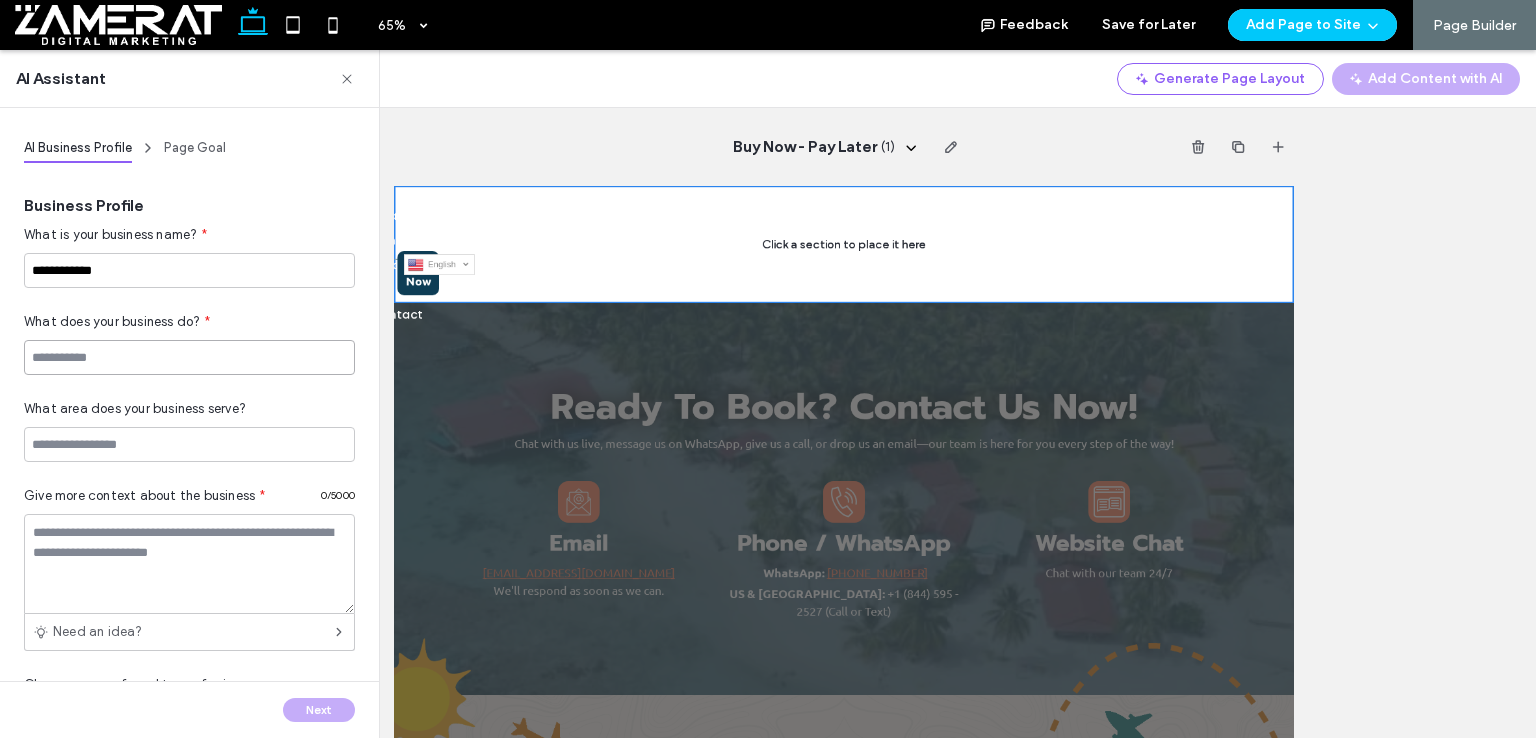 click at bounding box center [189, 357] 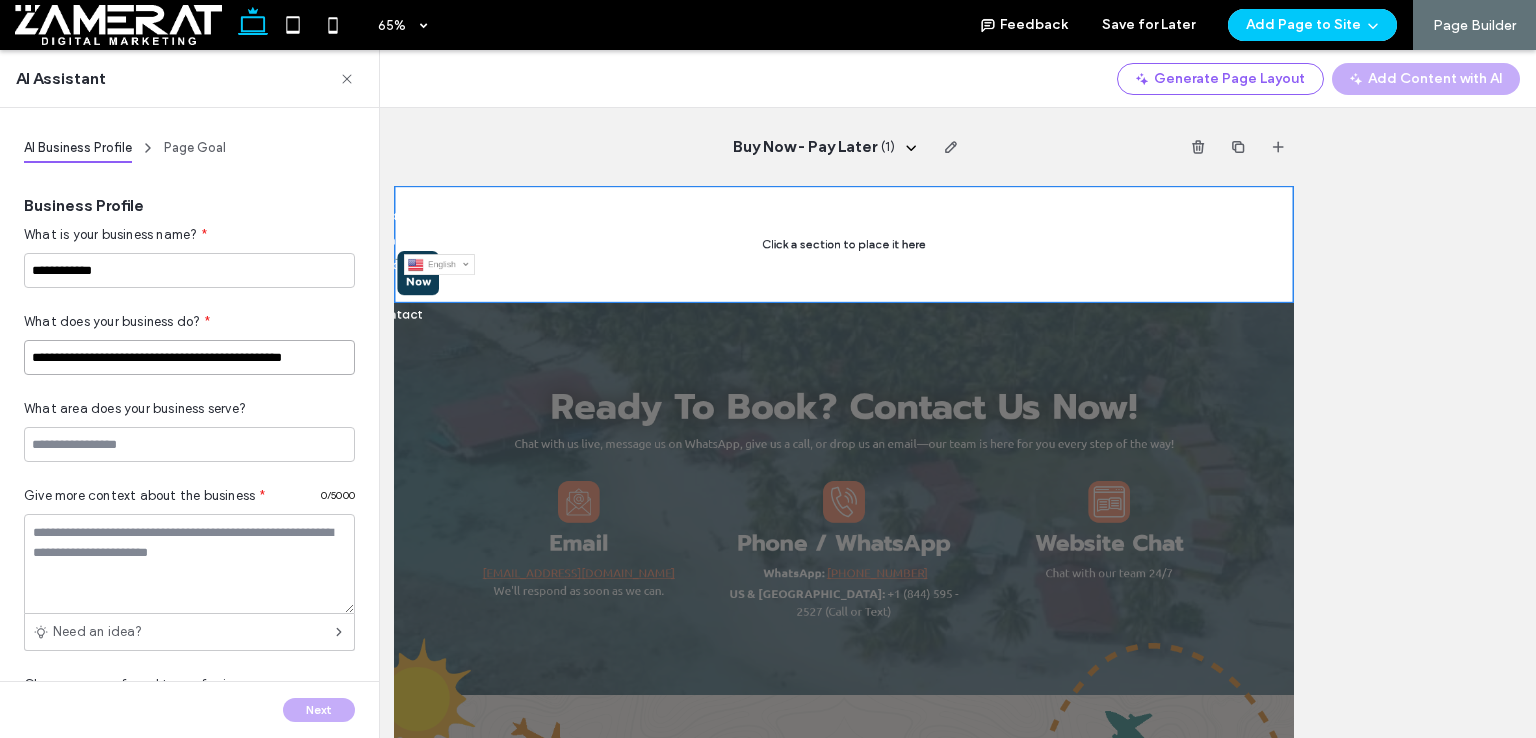 type on "**********" 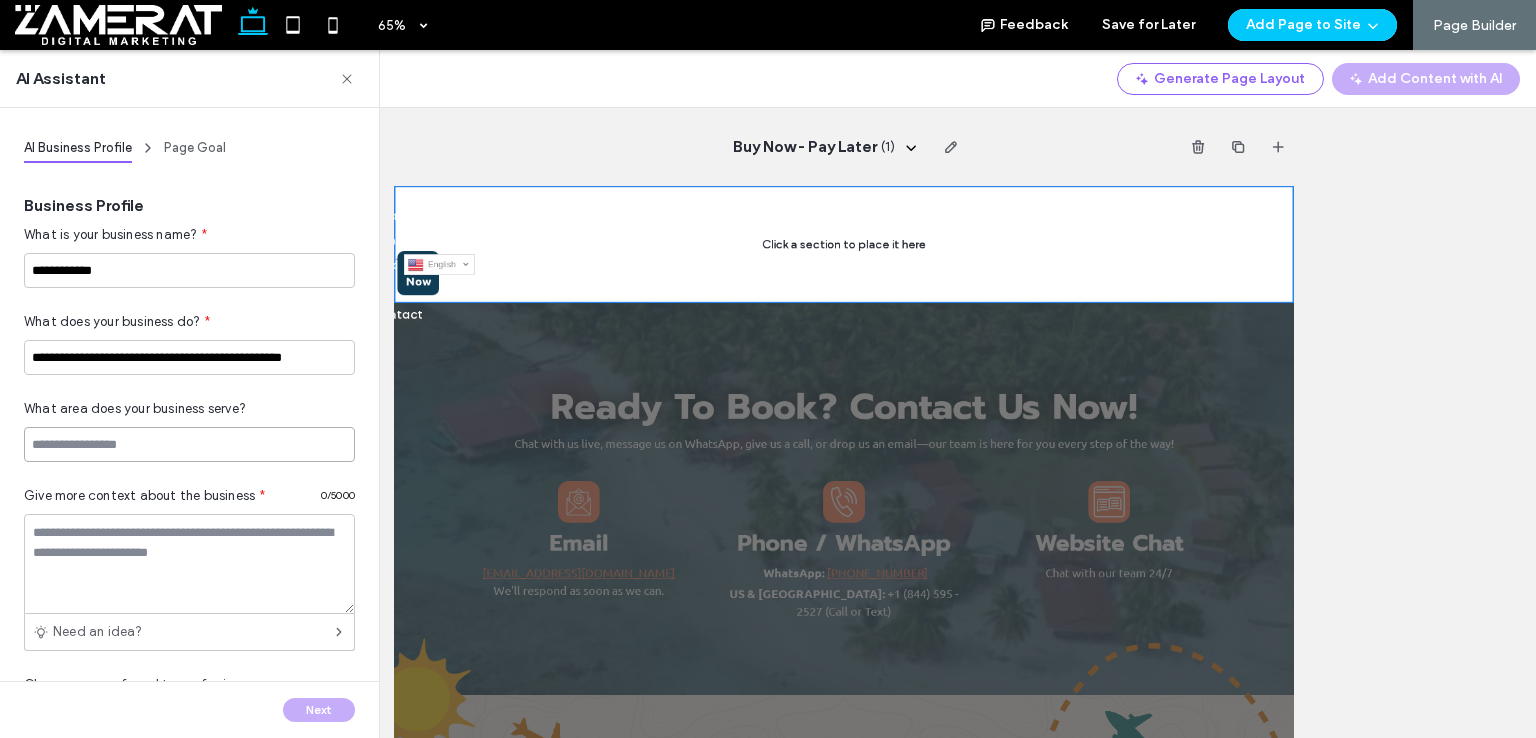 click at bounding box center (189, 444) 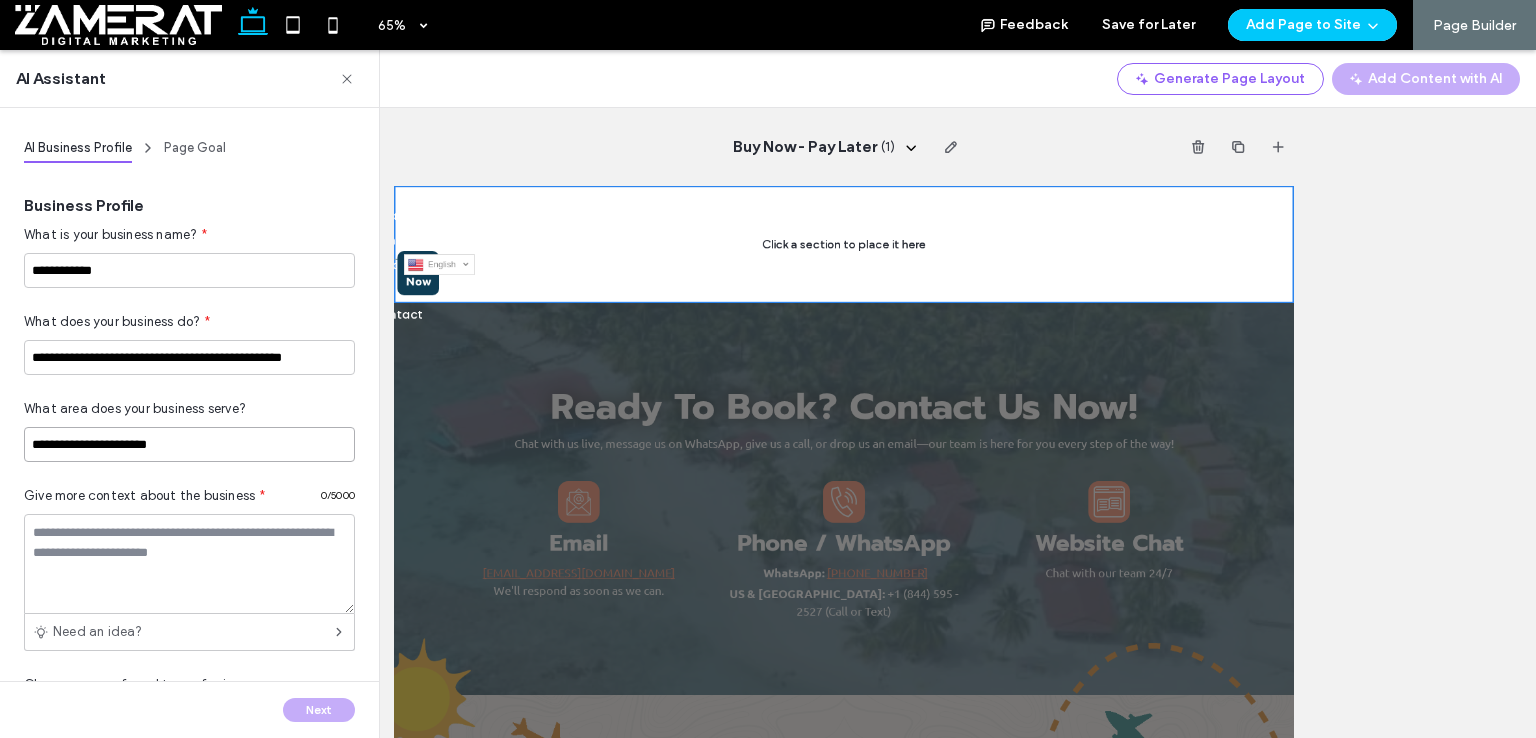 type on "**********" 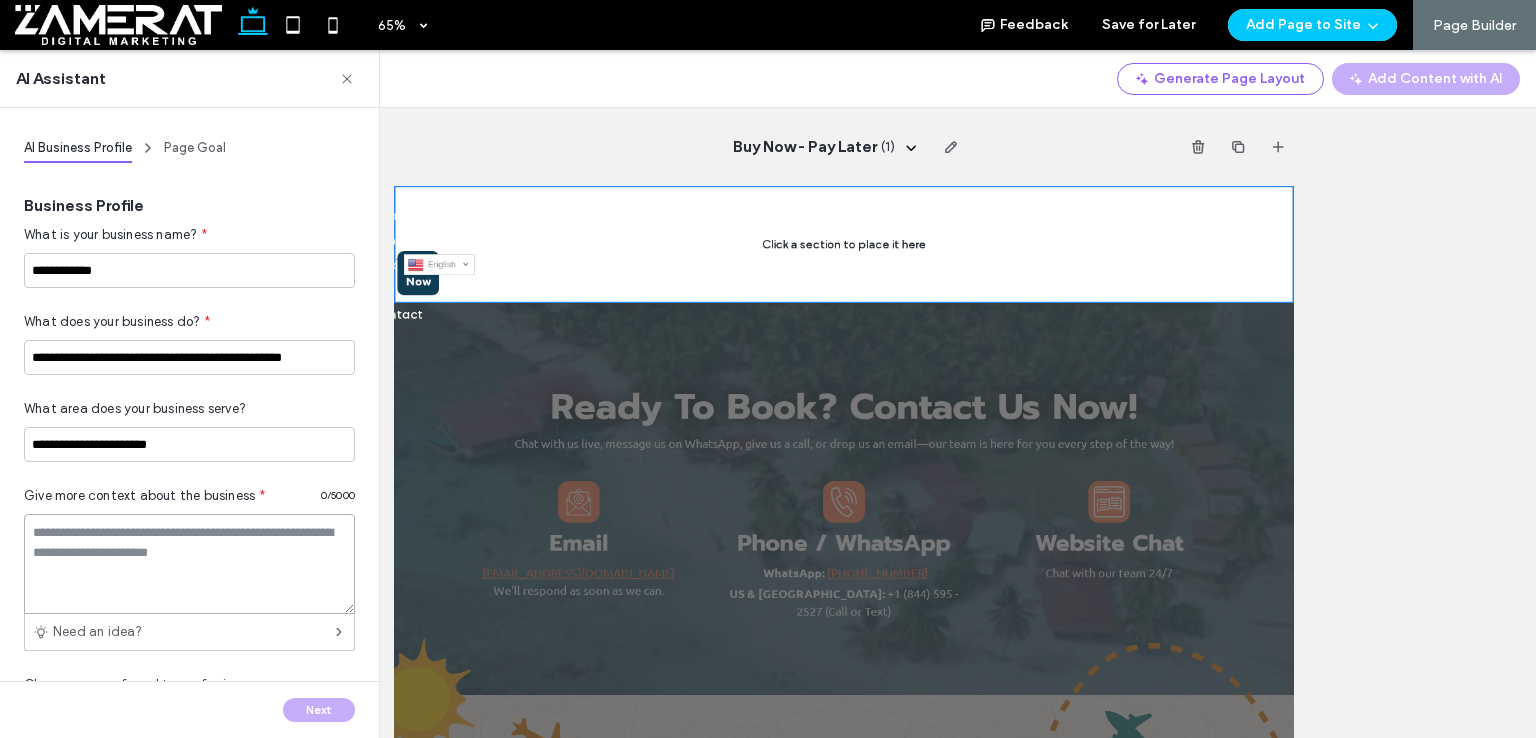 click at bounding box center [189, 564] 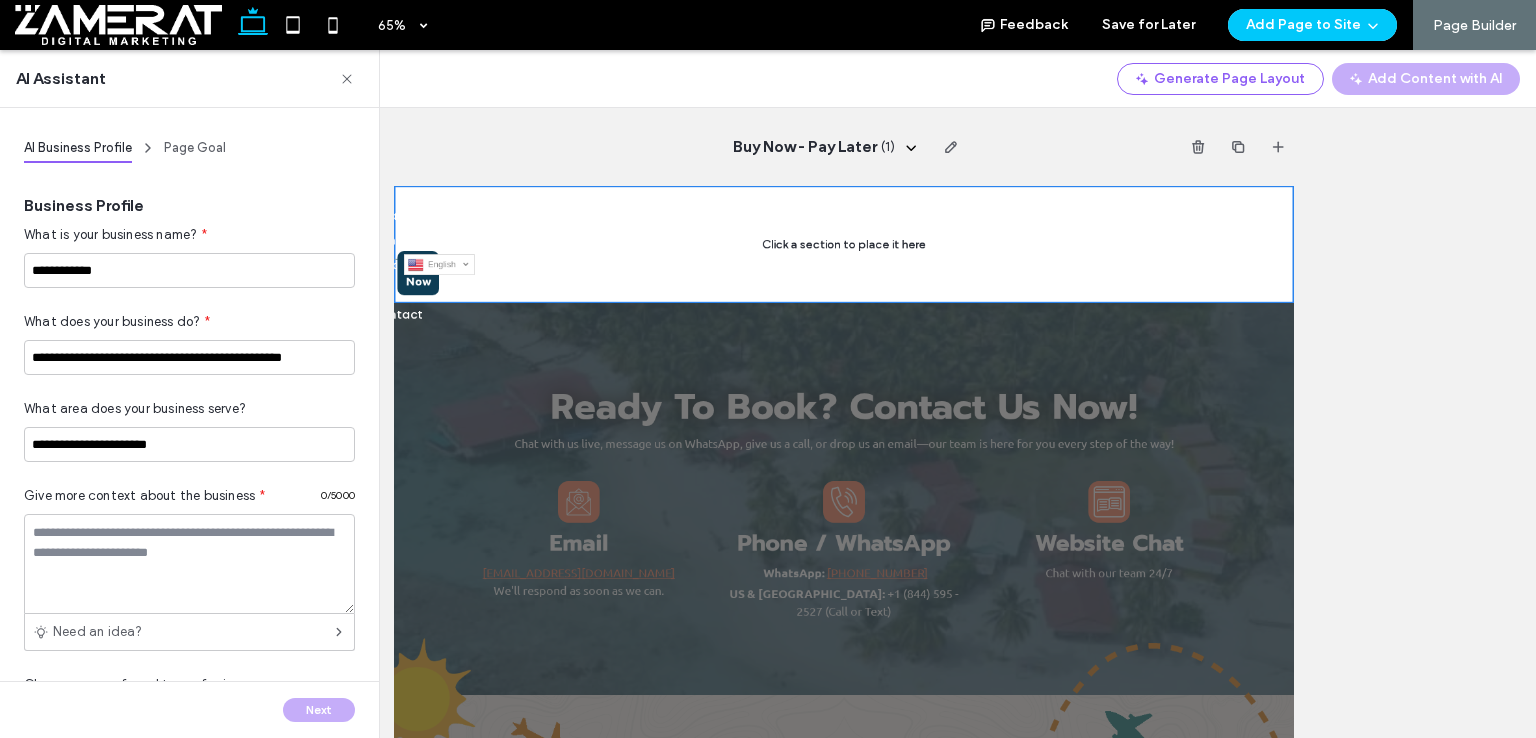 click on "Page Goal" at bounding box center (195, 147) 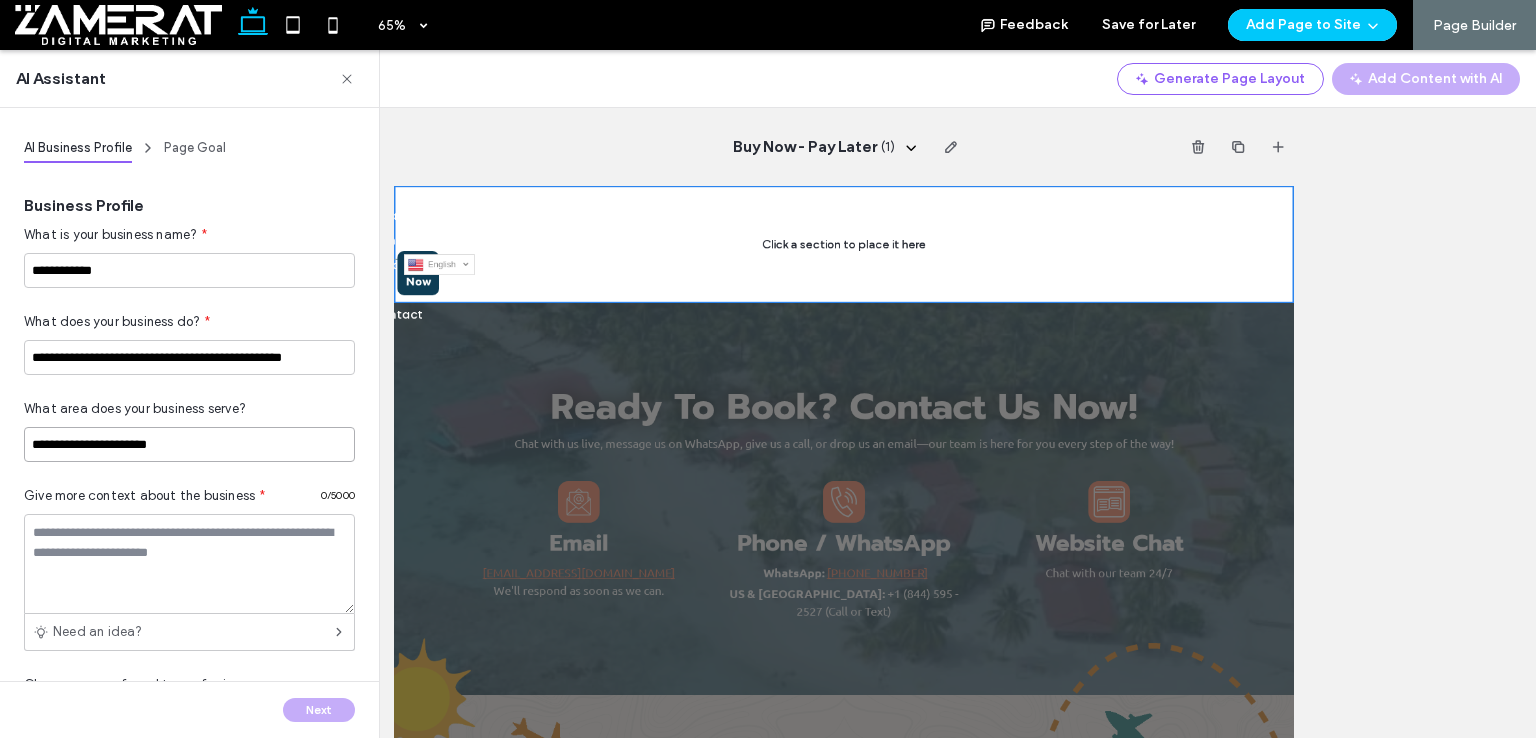 click on "**********" at bounding box center (189, 444) 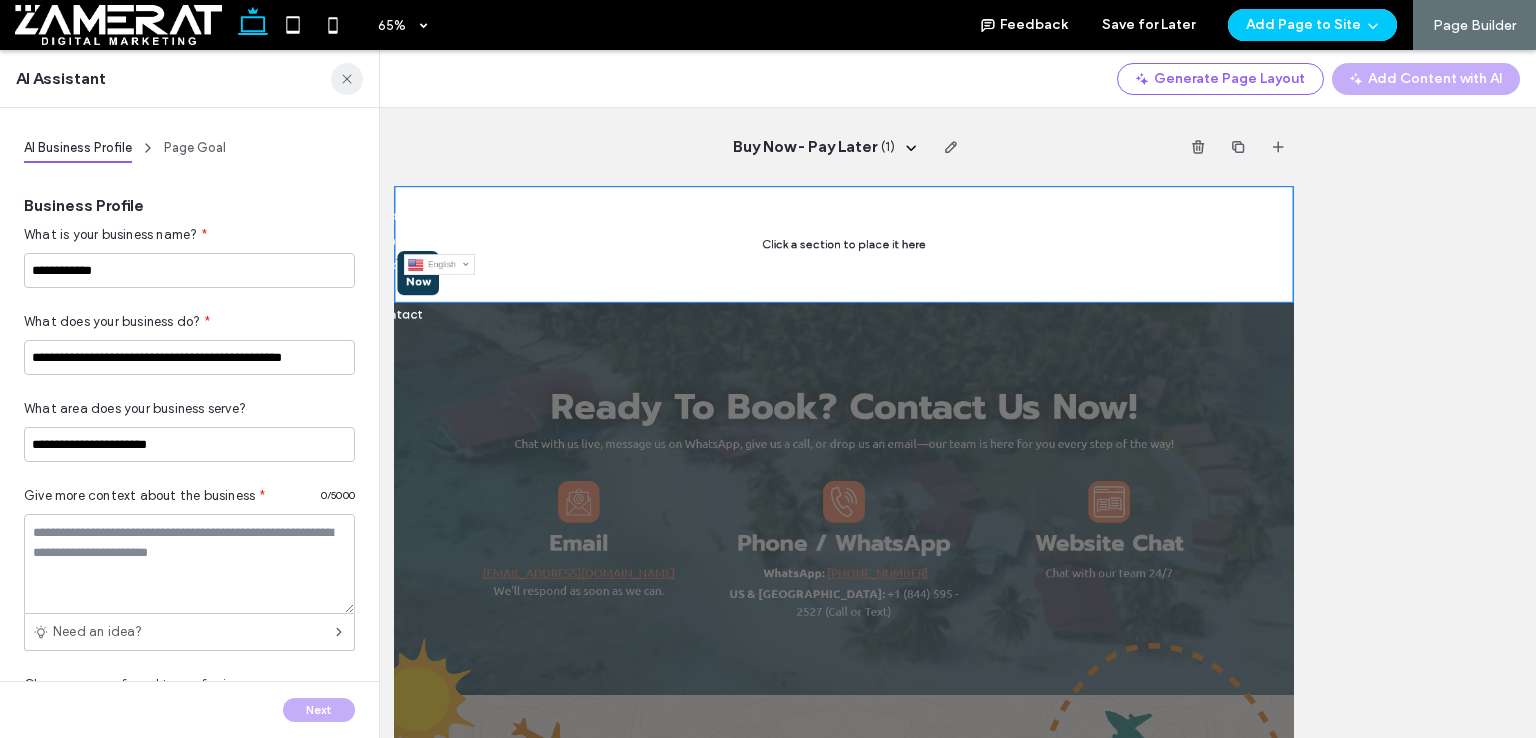 click at bounding box center (347, 79) 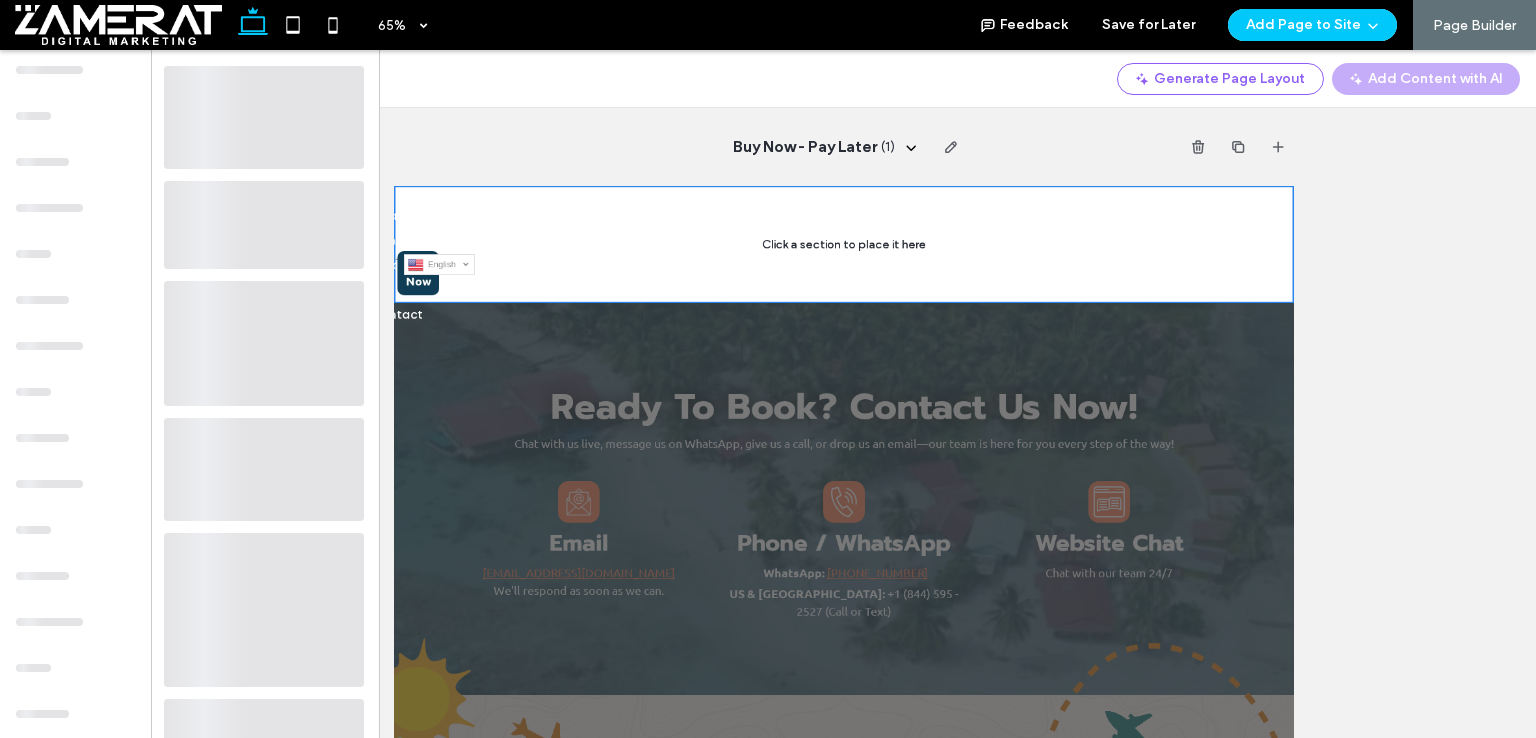 click at bounding box center [264, 117] 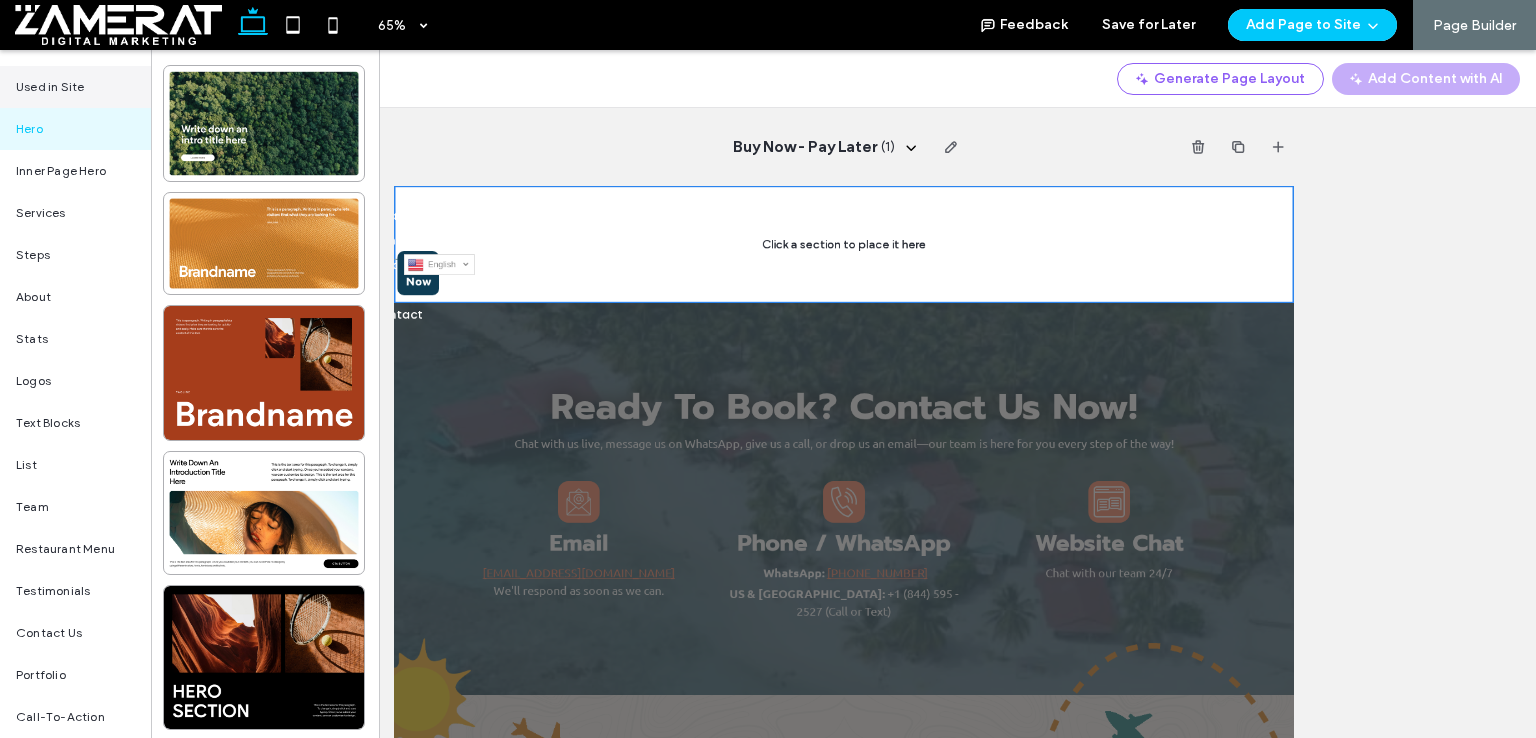 click on "Used in Site" at bounding box center (50, 87) 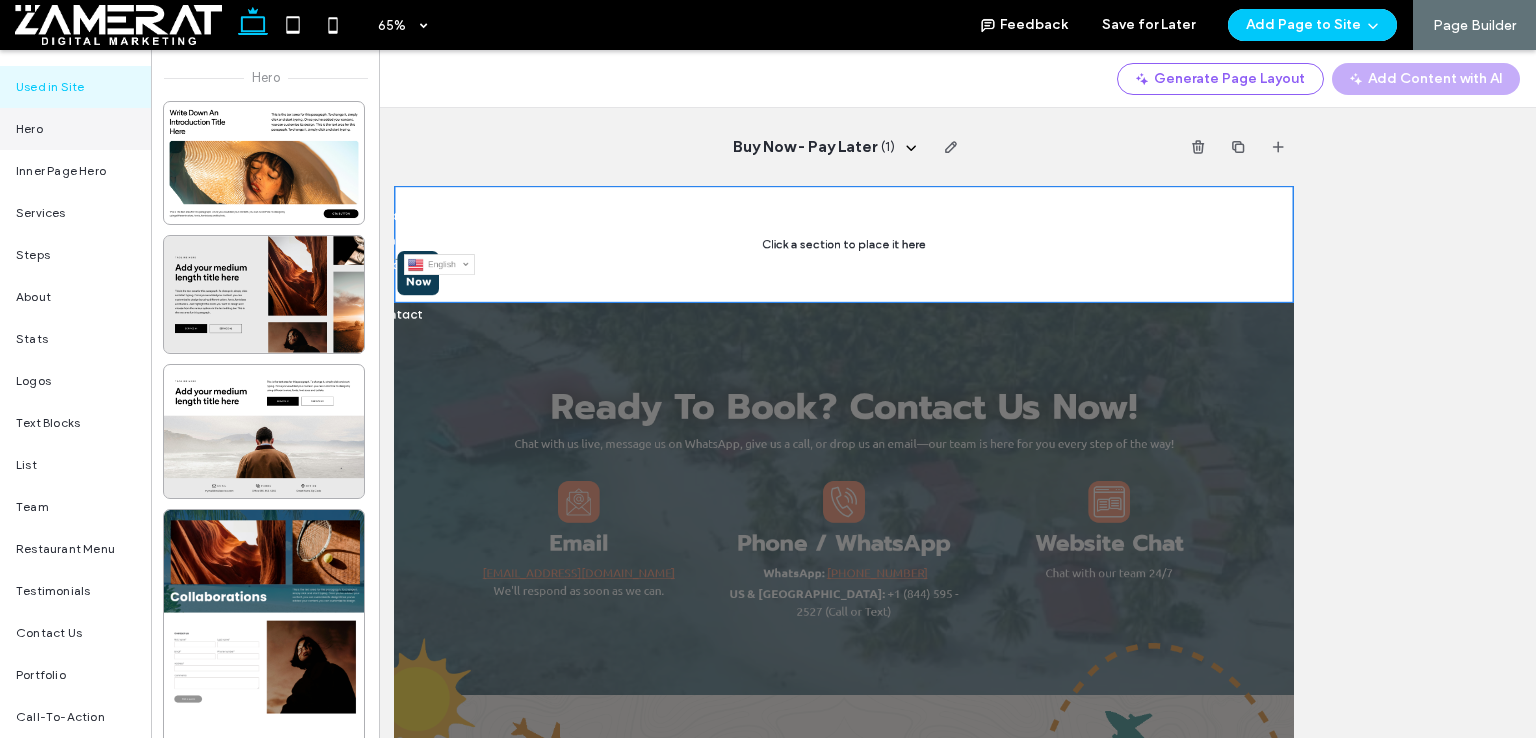 click on "Hero" at bounding box center [75, 129] 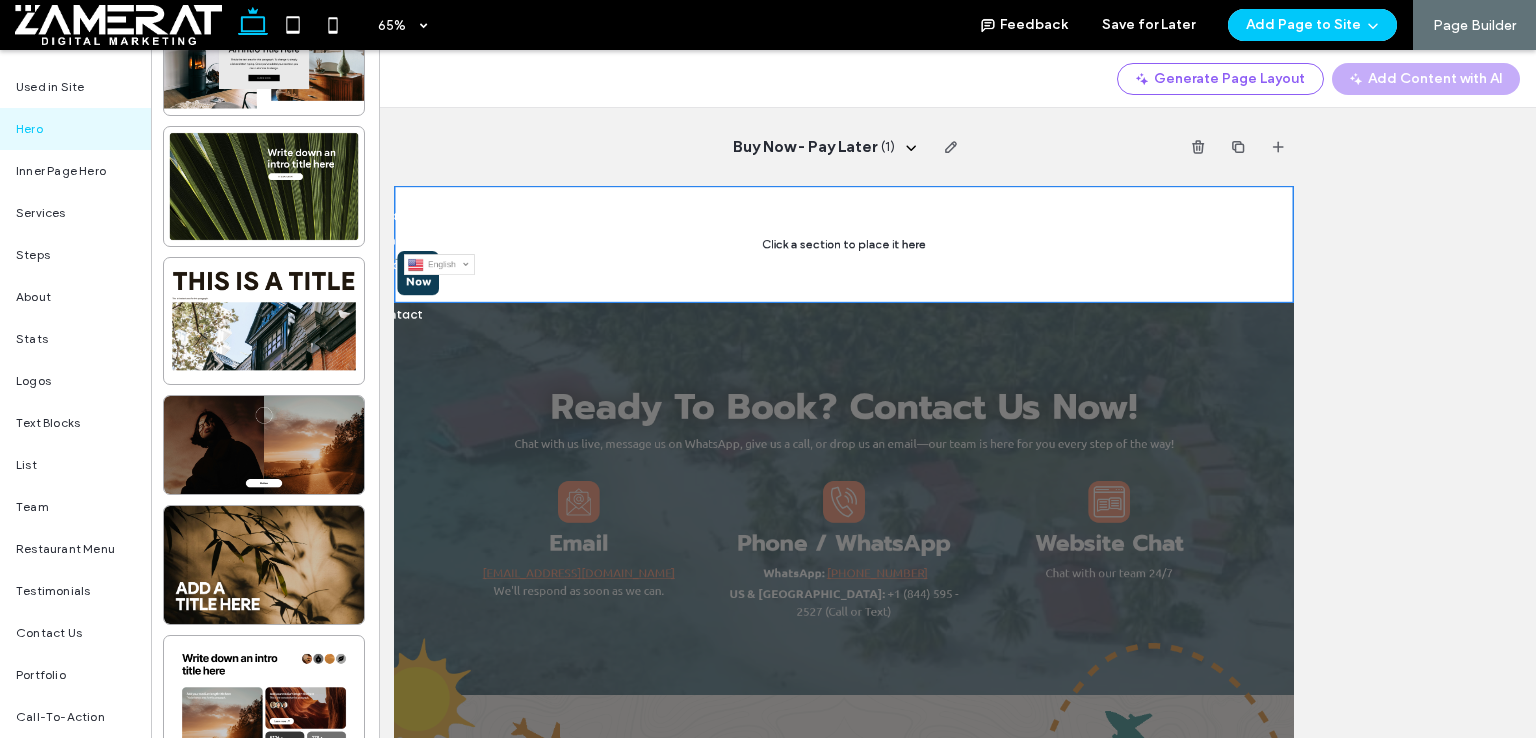 scroll, scrollTop: 2280, scrollLeft: 0, axis: vertical 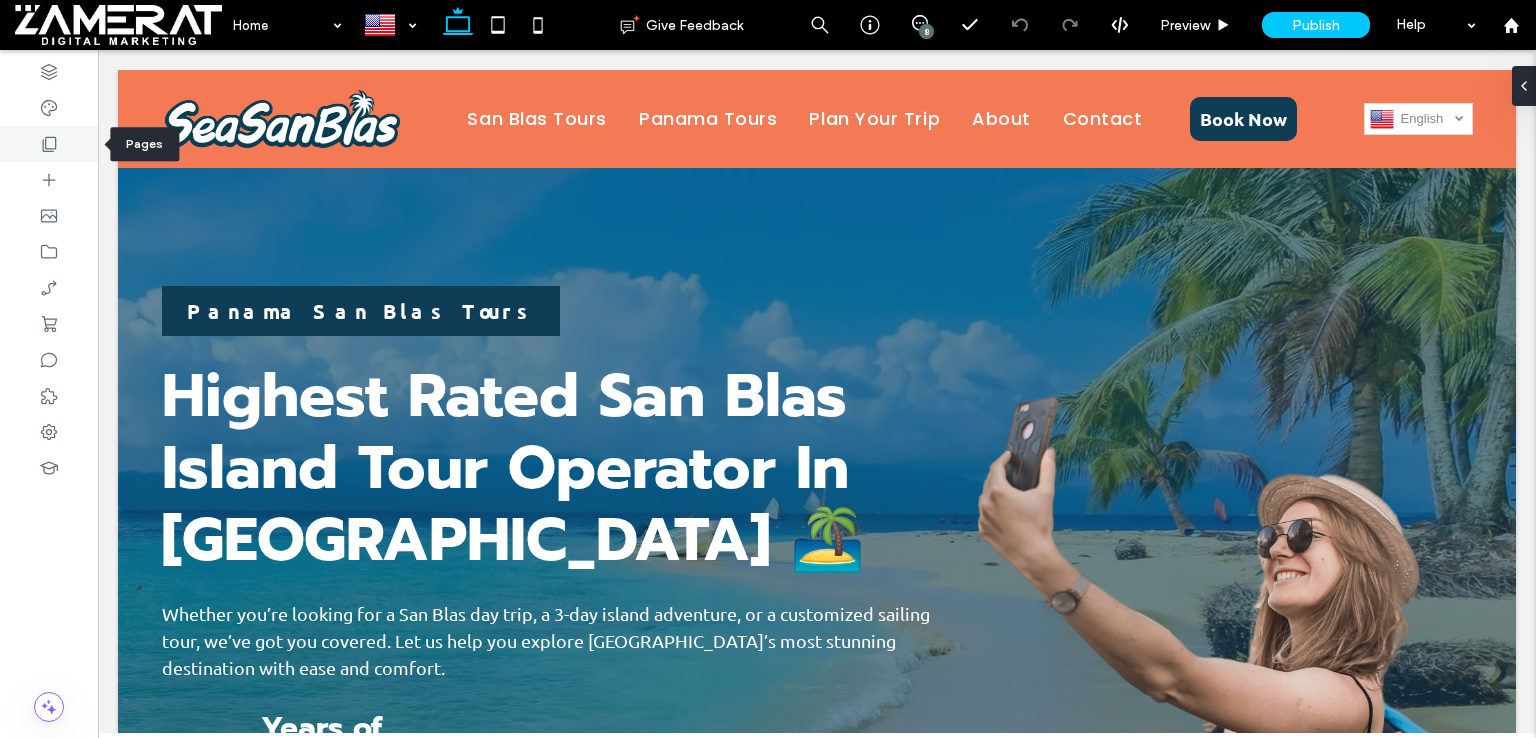 click 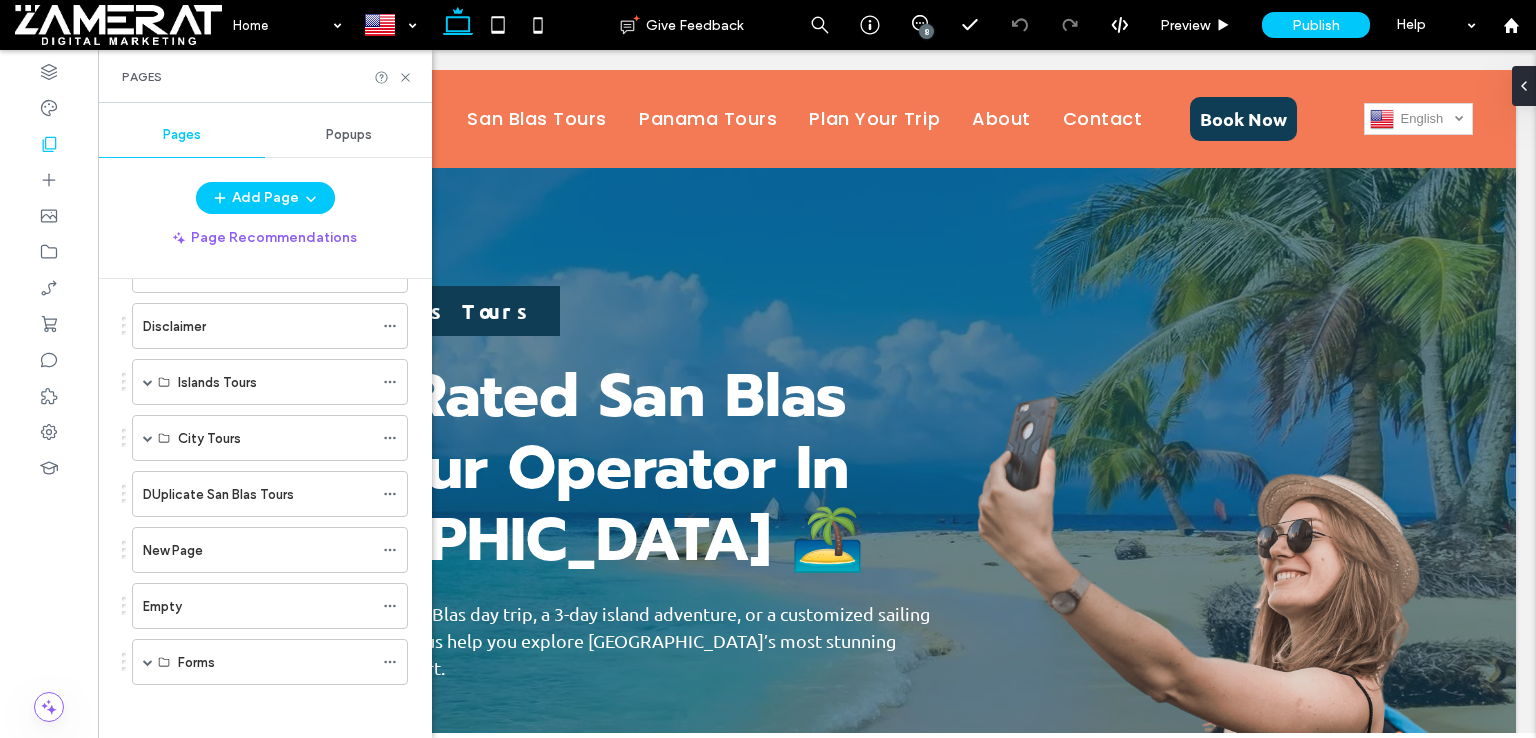 scroll, scrollTop: 467, scrollLeft: 0, axis: vertical 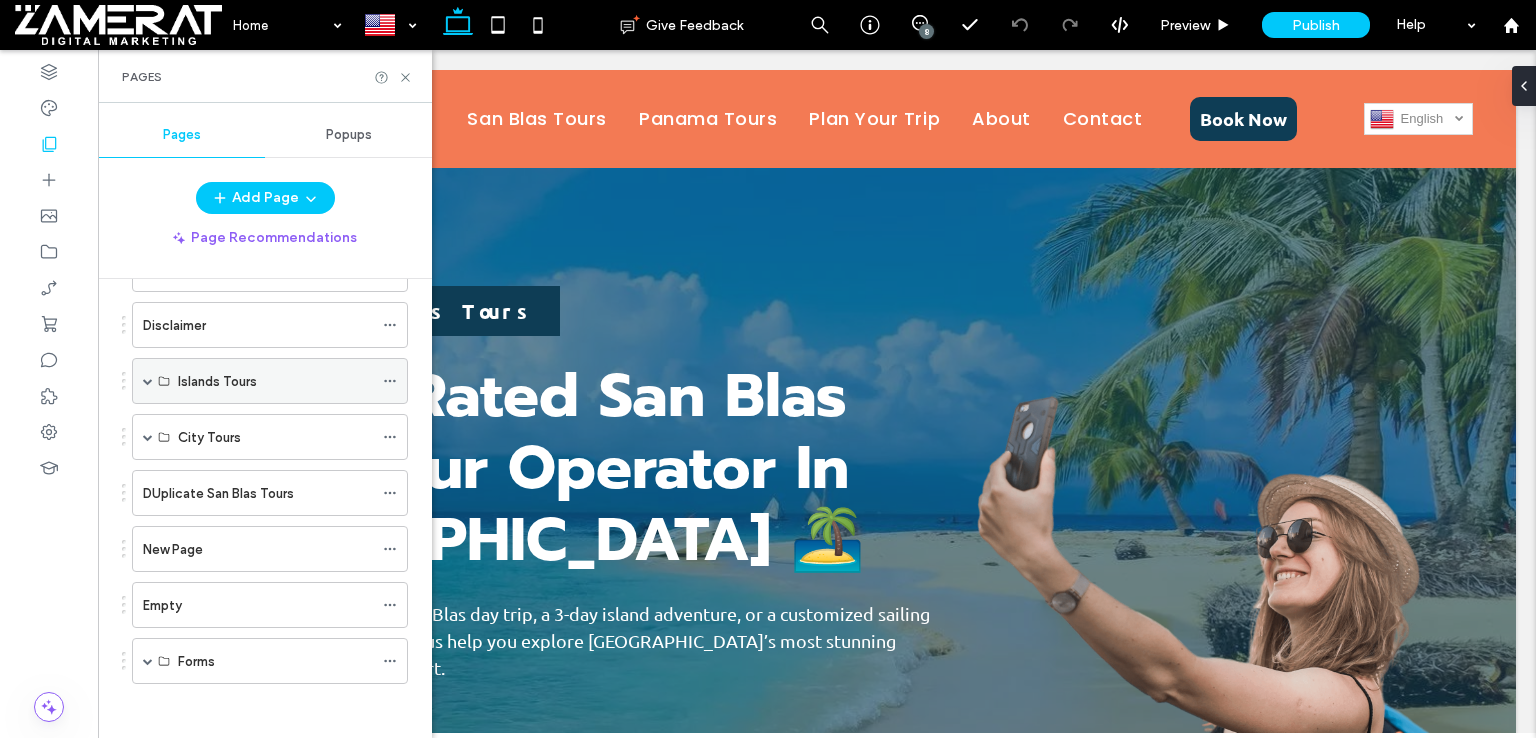 click on "Islands Tours" at bounding box center [270, 381] 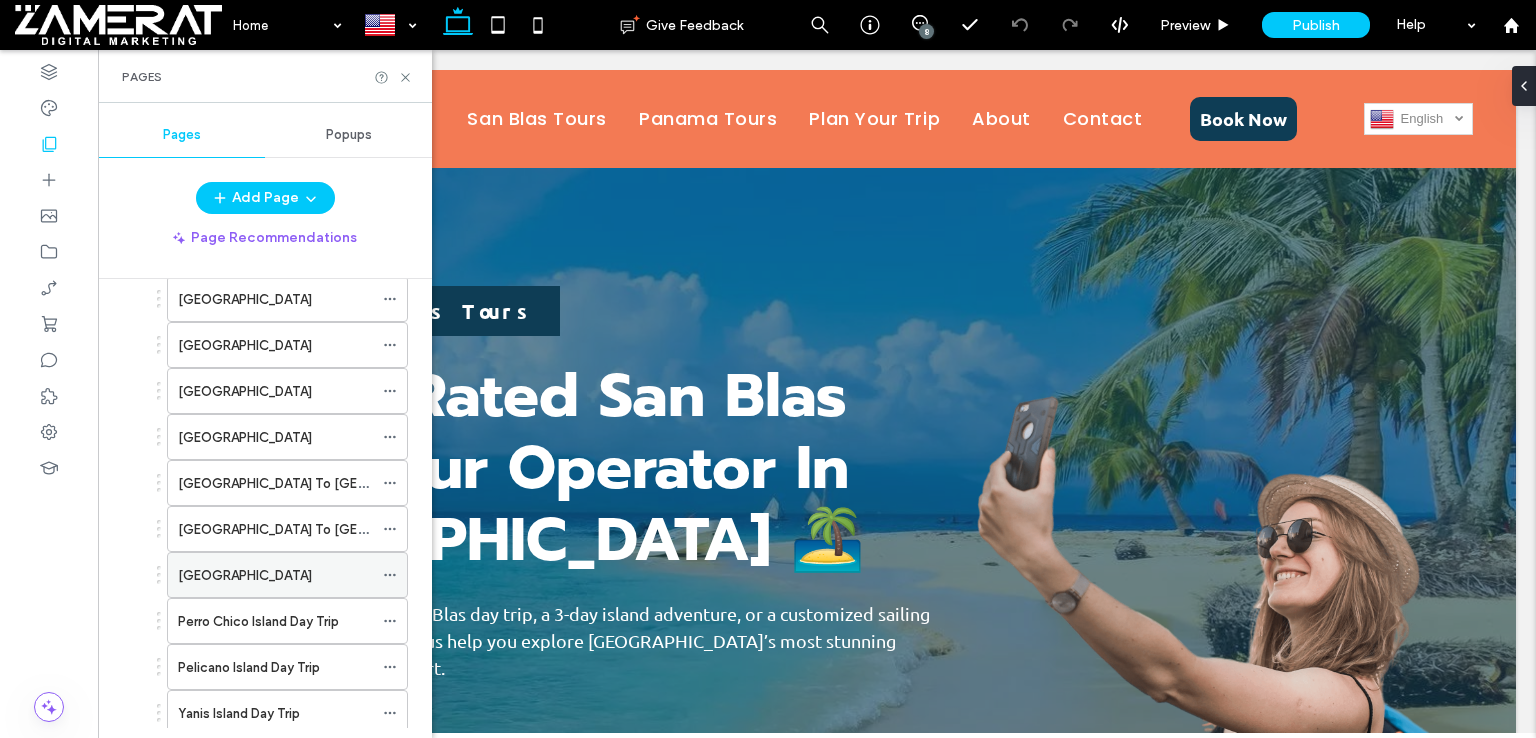 scroll, scrollTop: 660, scrollLeft: 0, axis: vertical 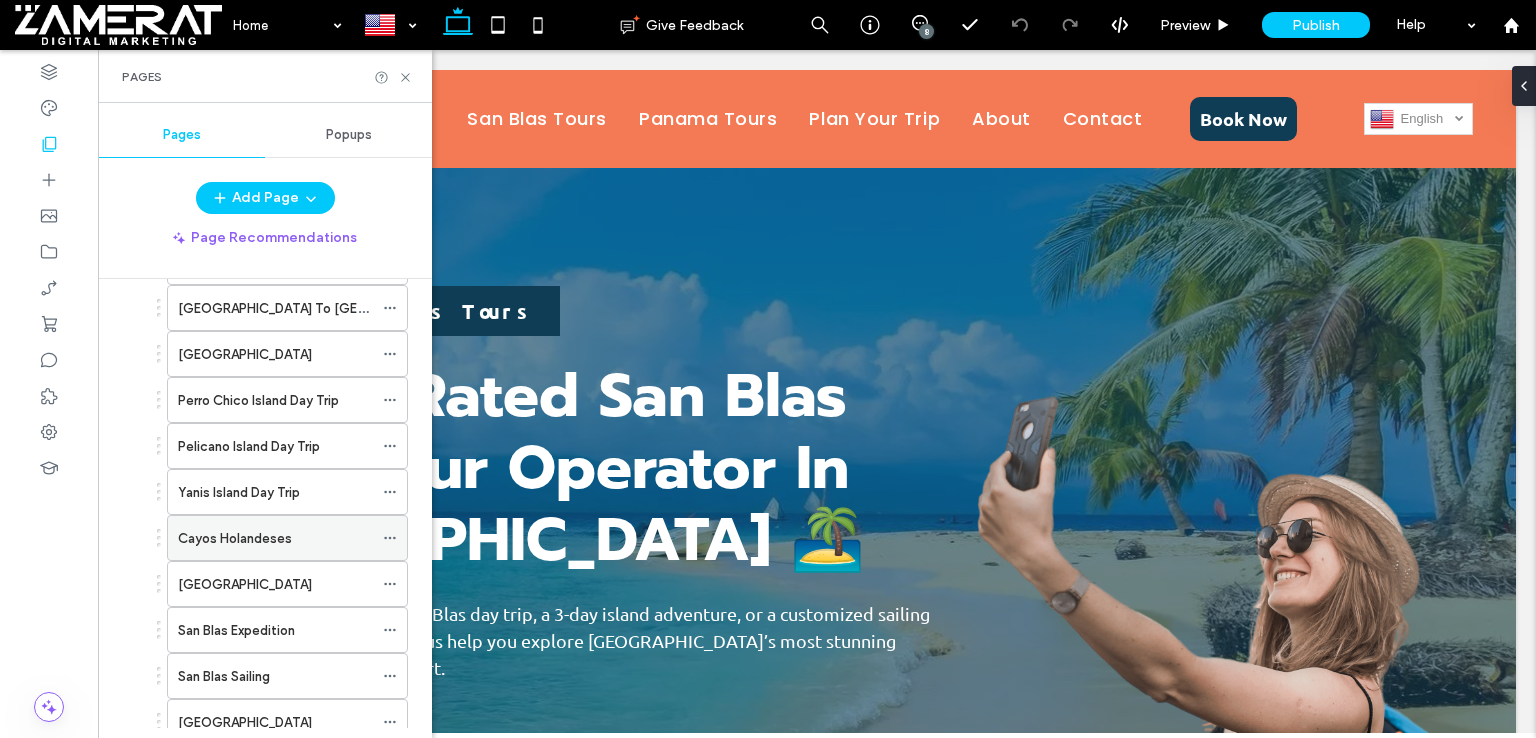 click on "San Blas Expedition" at bounding box center (275, 630) 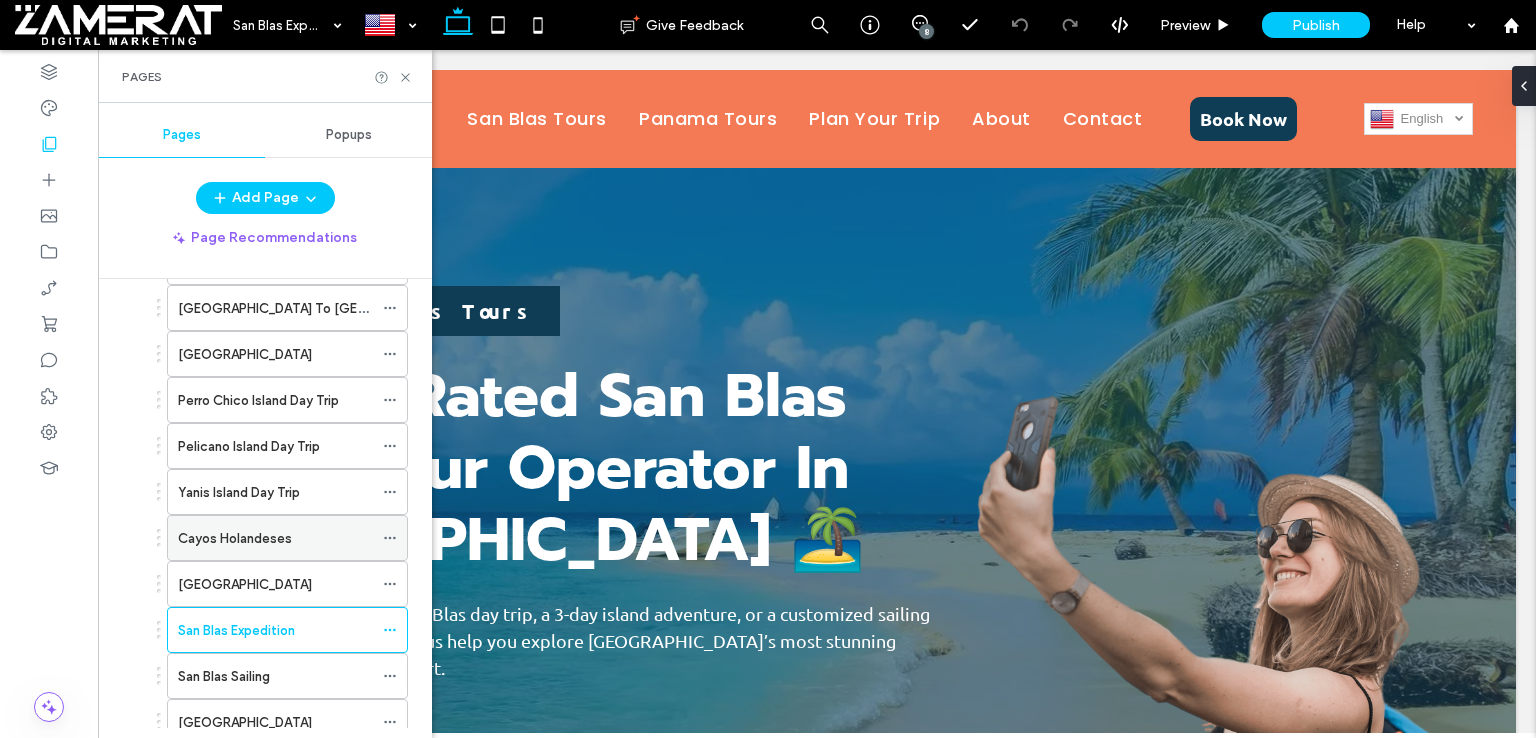 scroll, scrollTop: 876, scrollLeft: 0, axis: vertical 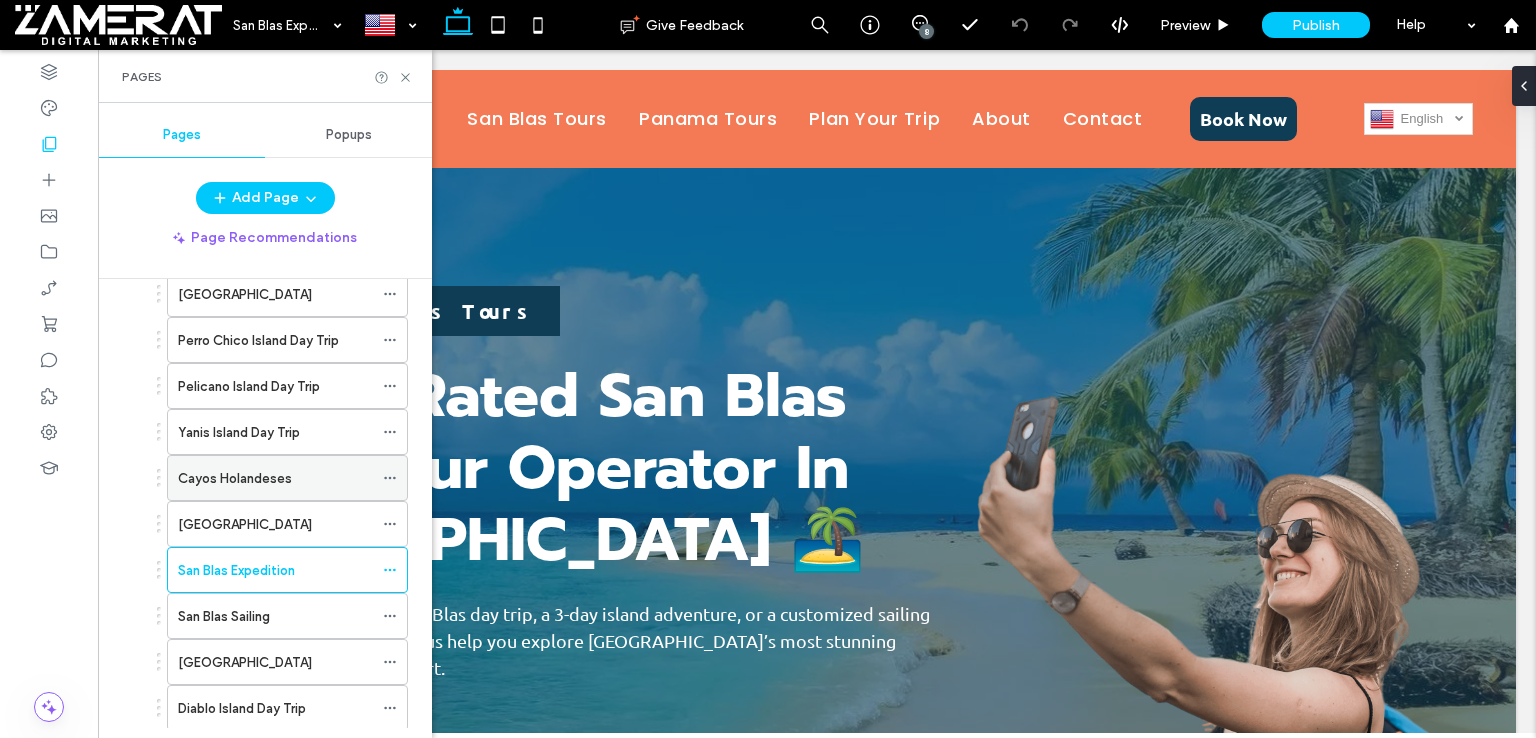 click at bounding box center [768, 369] 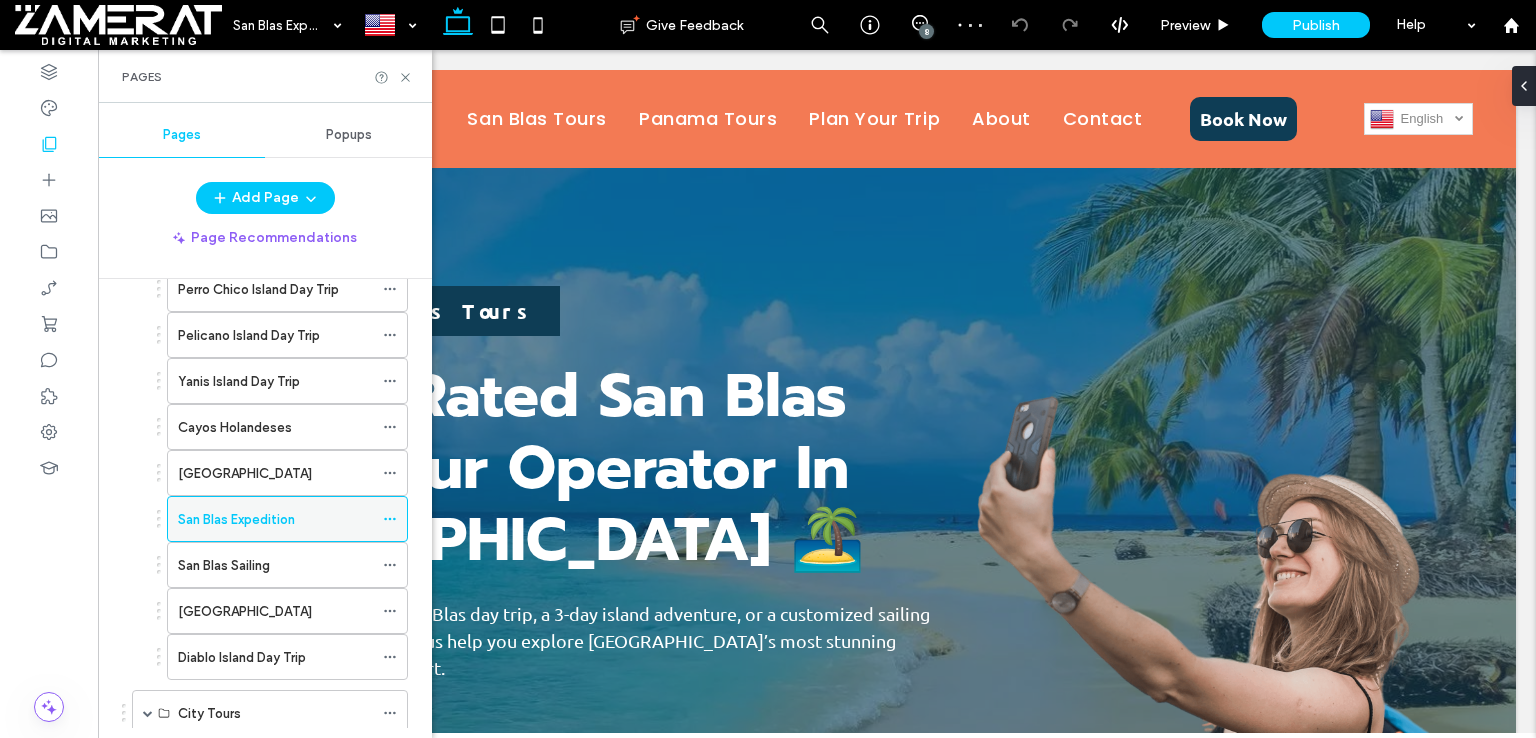 scroll, scrollTop: 347, scrollLeft: 0, axis: vertical 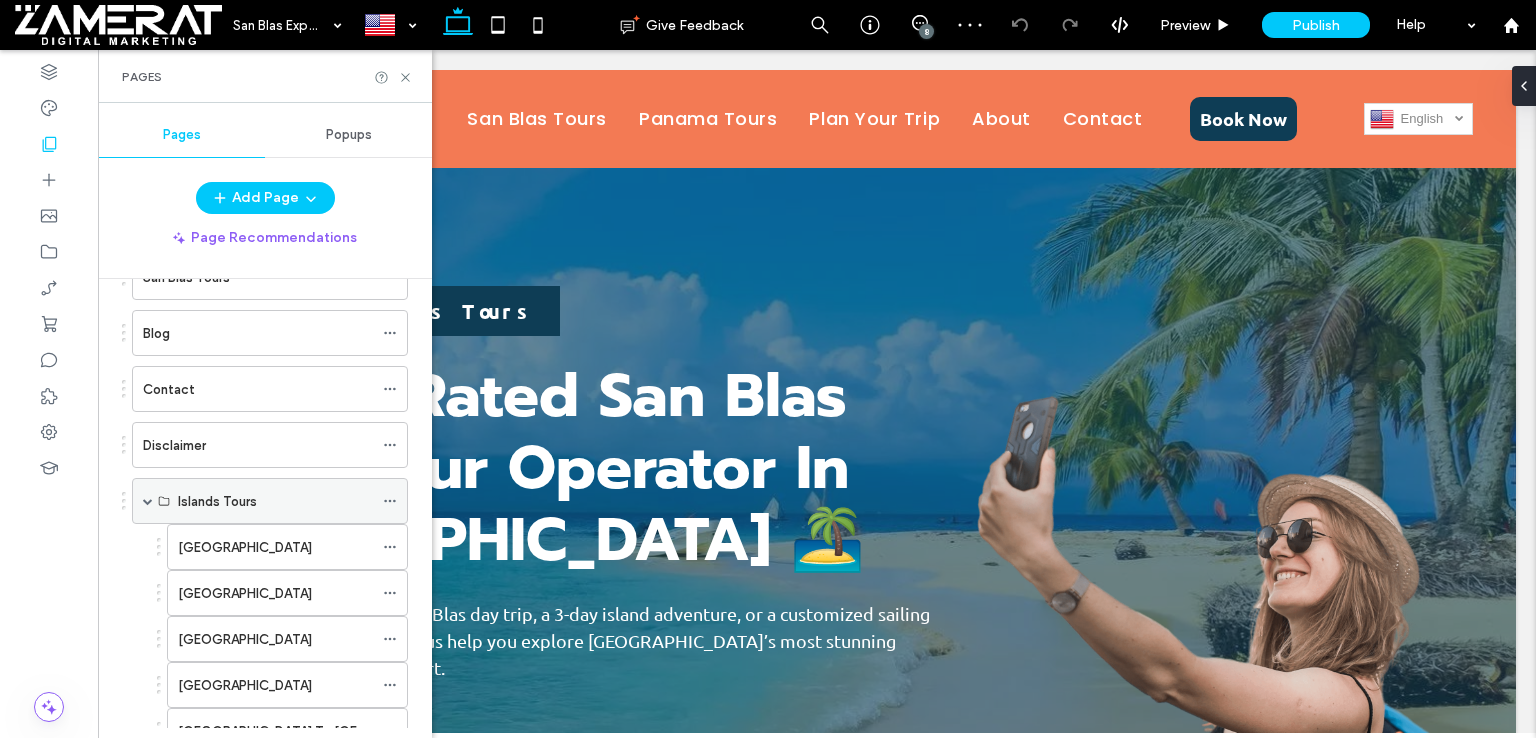 click at bounding box center [148, 501] 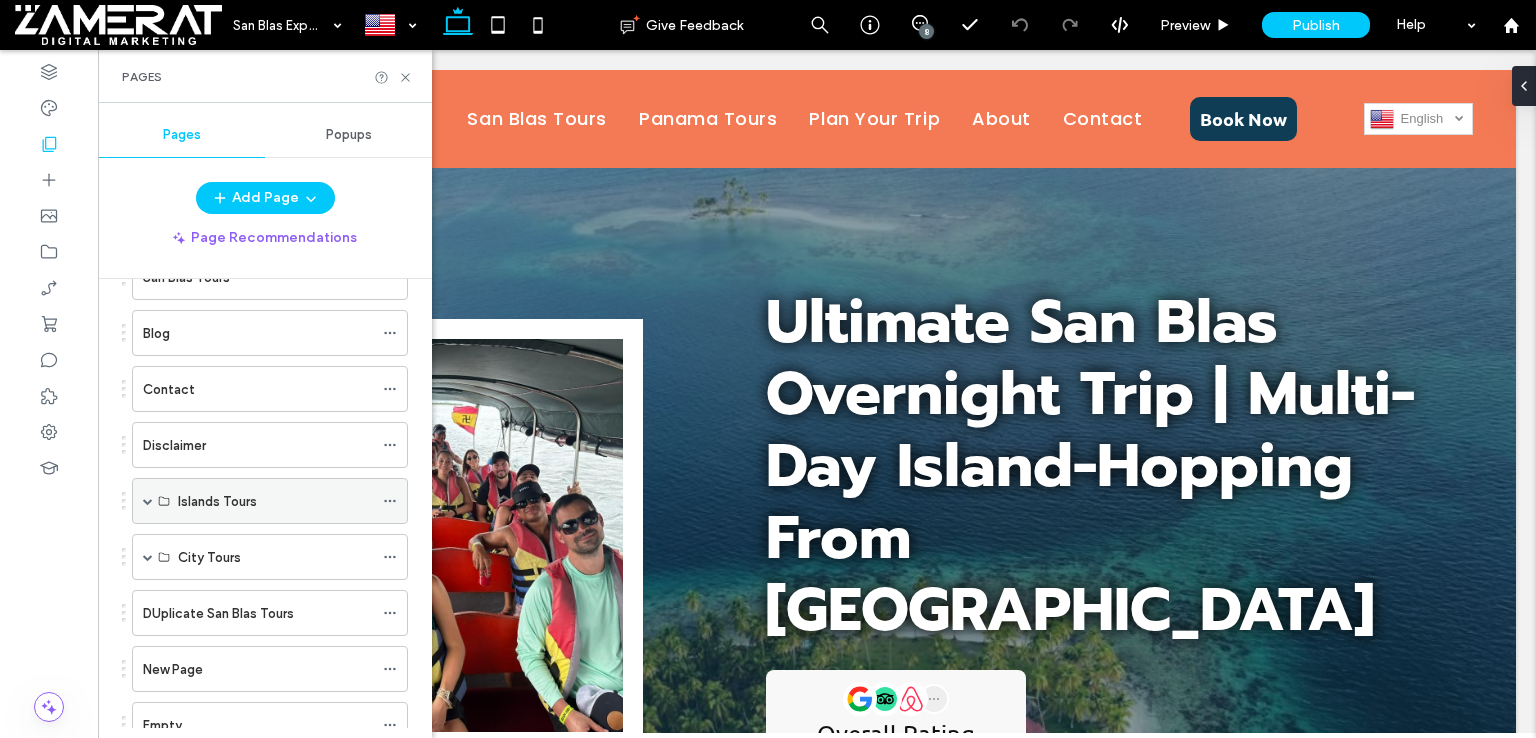 scroll, scrollTop: 0, scrollLeft: 0, axis: both 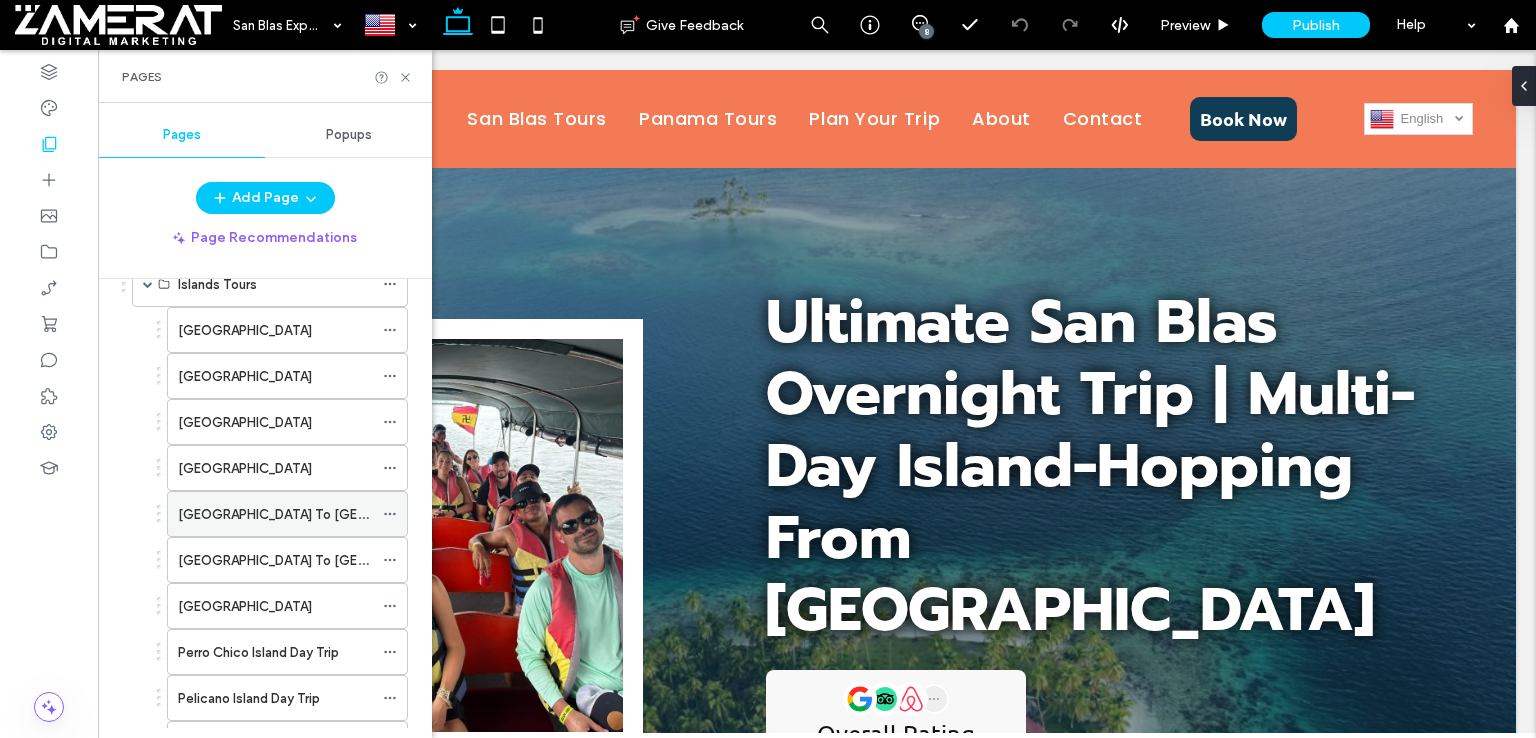 click on "[GEOGRAPHIC_DATA] To [GEOGRAPHIC_DATA]" at bounding box center (275, 514) 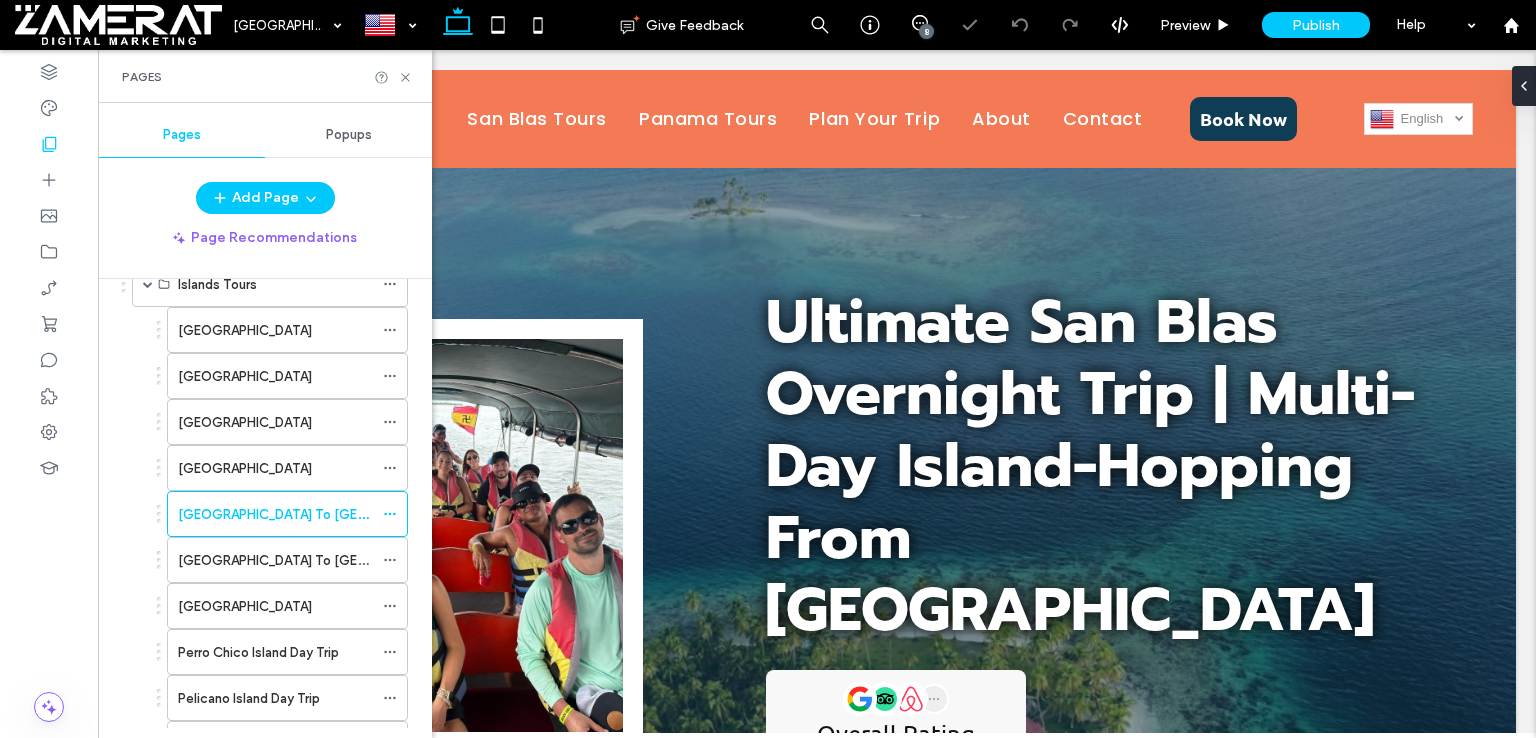 scroll, scrollTop: 652, scrollLeft: 0, axis: vertical 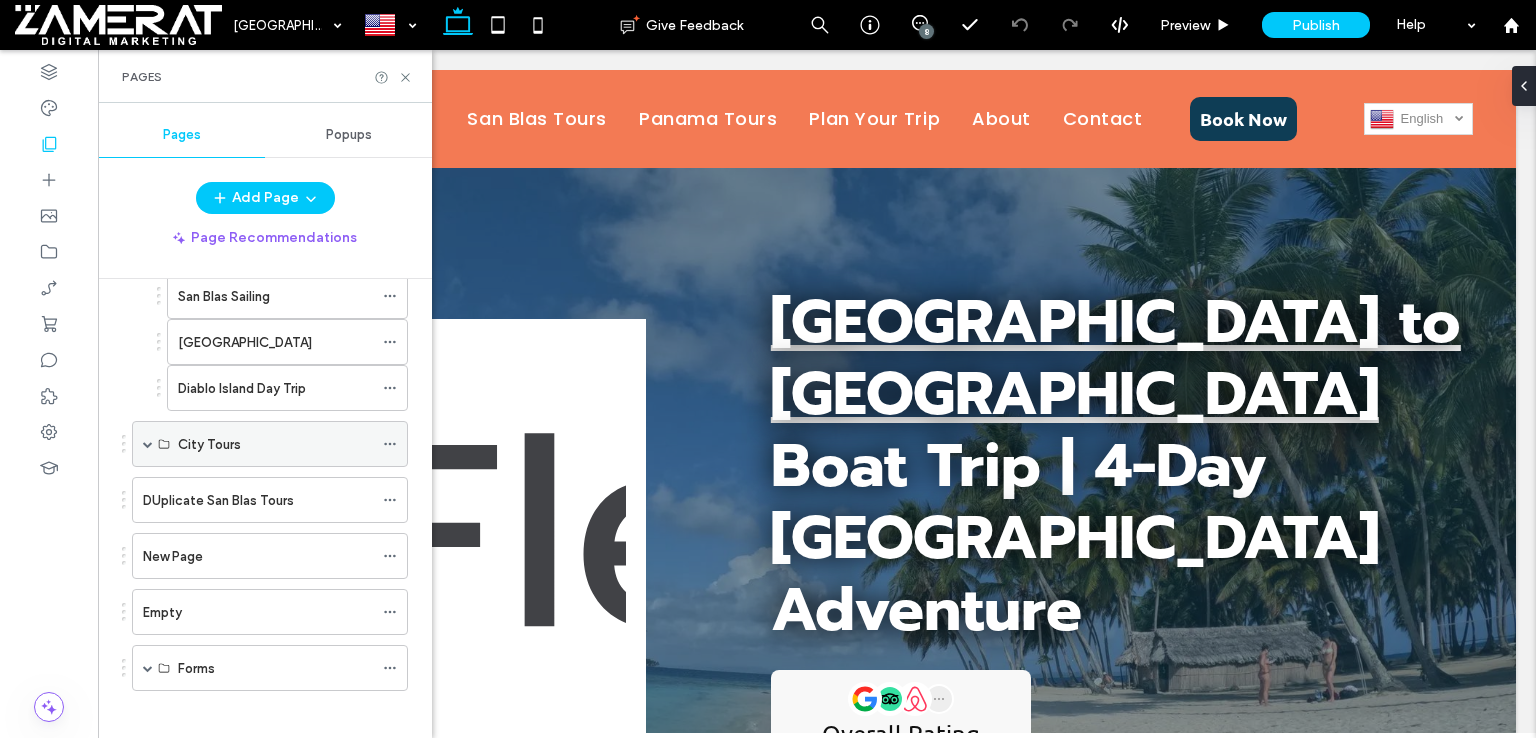 click at bounding box center [148, 444] 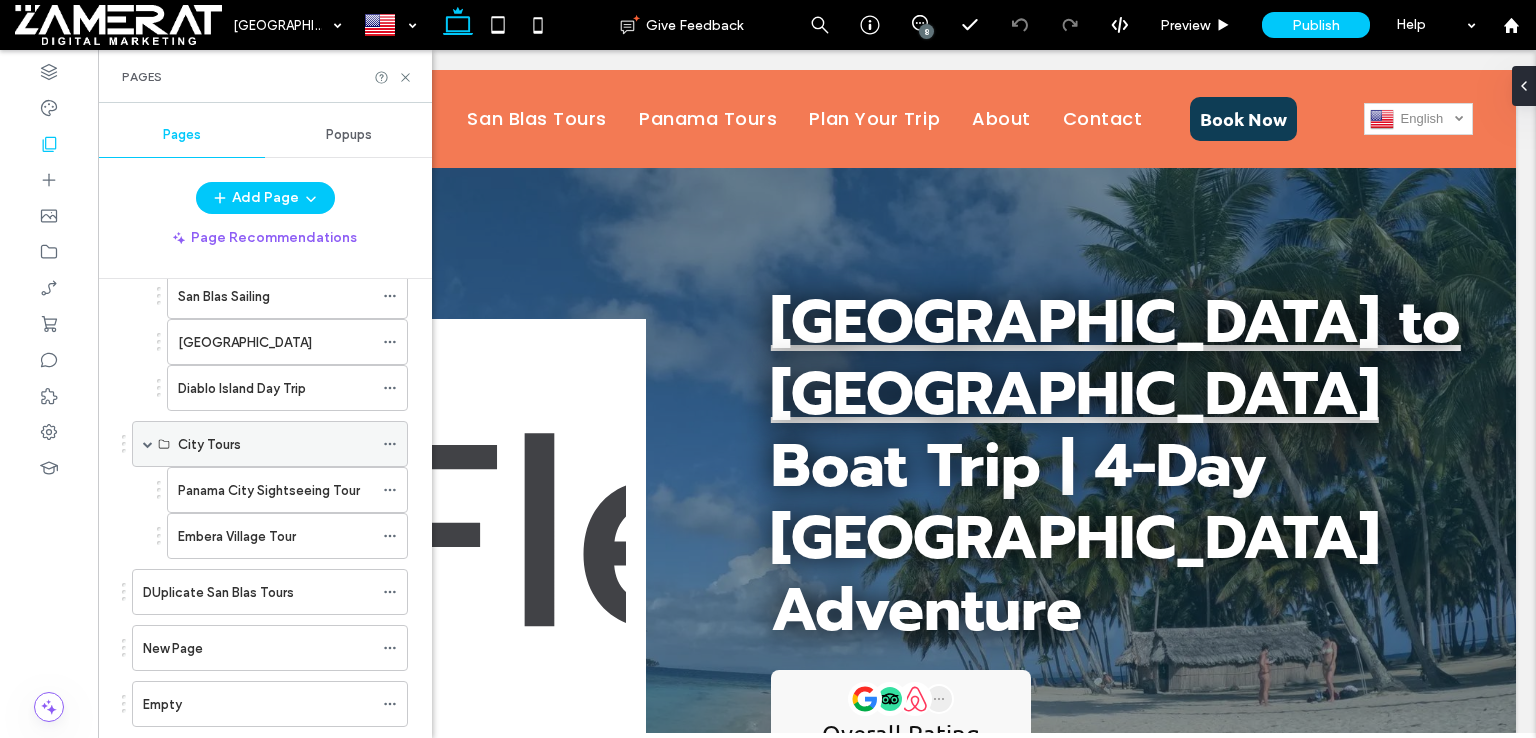 click at bounding box center [148, 444] 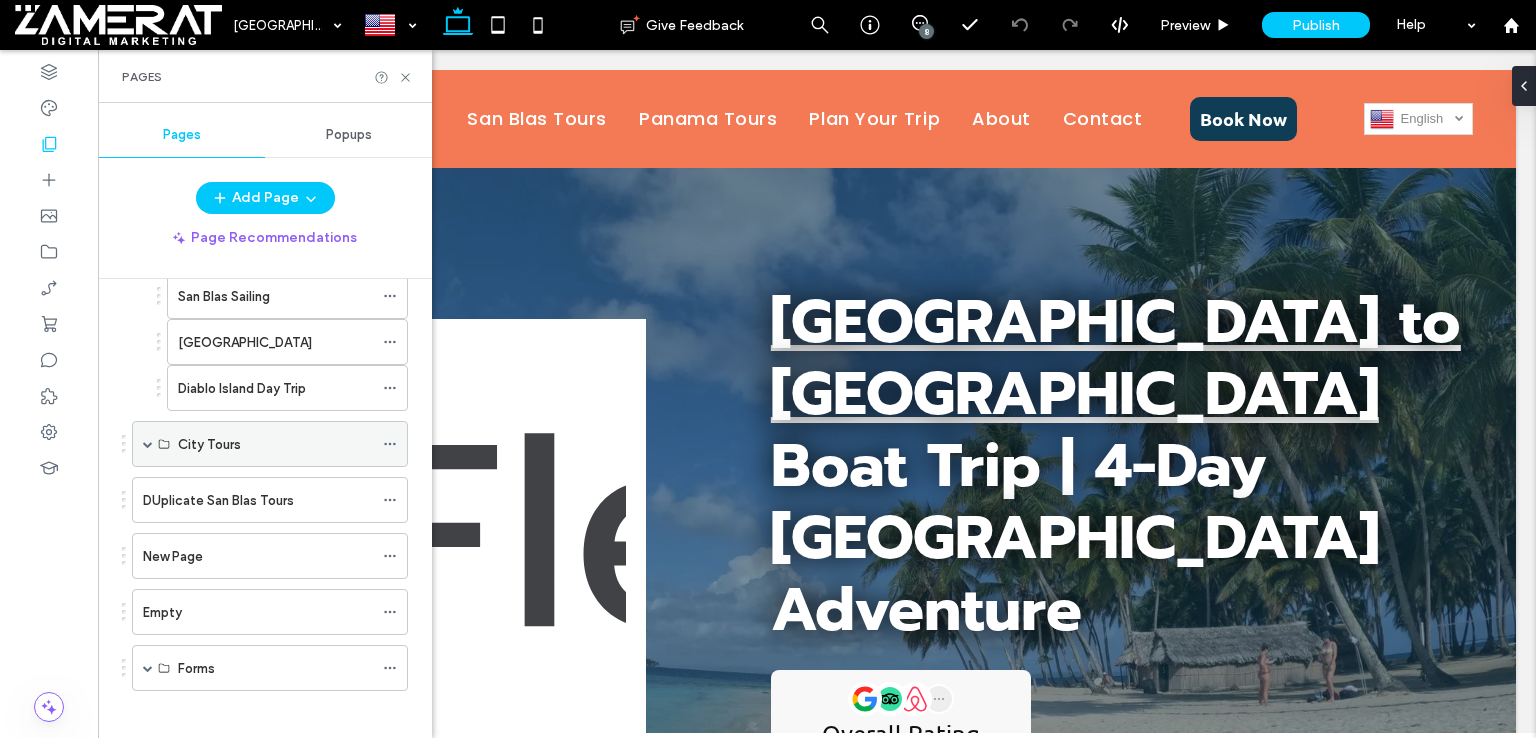 click at bounding box center (148, 444) 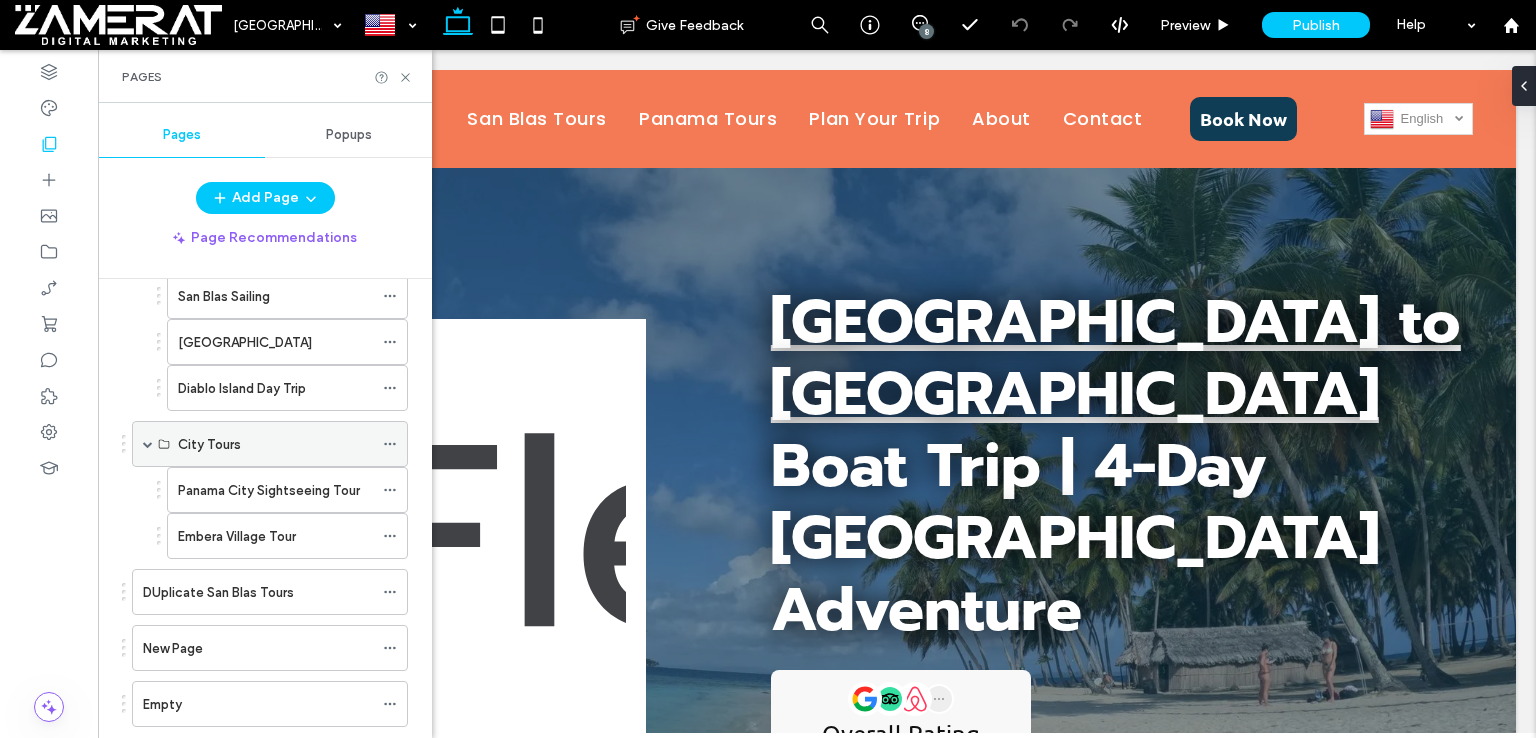 click at bounding box center [148, 444] 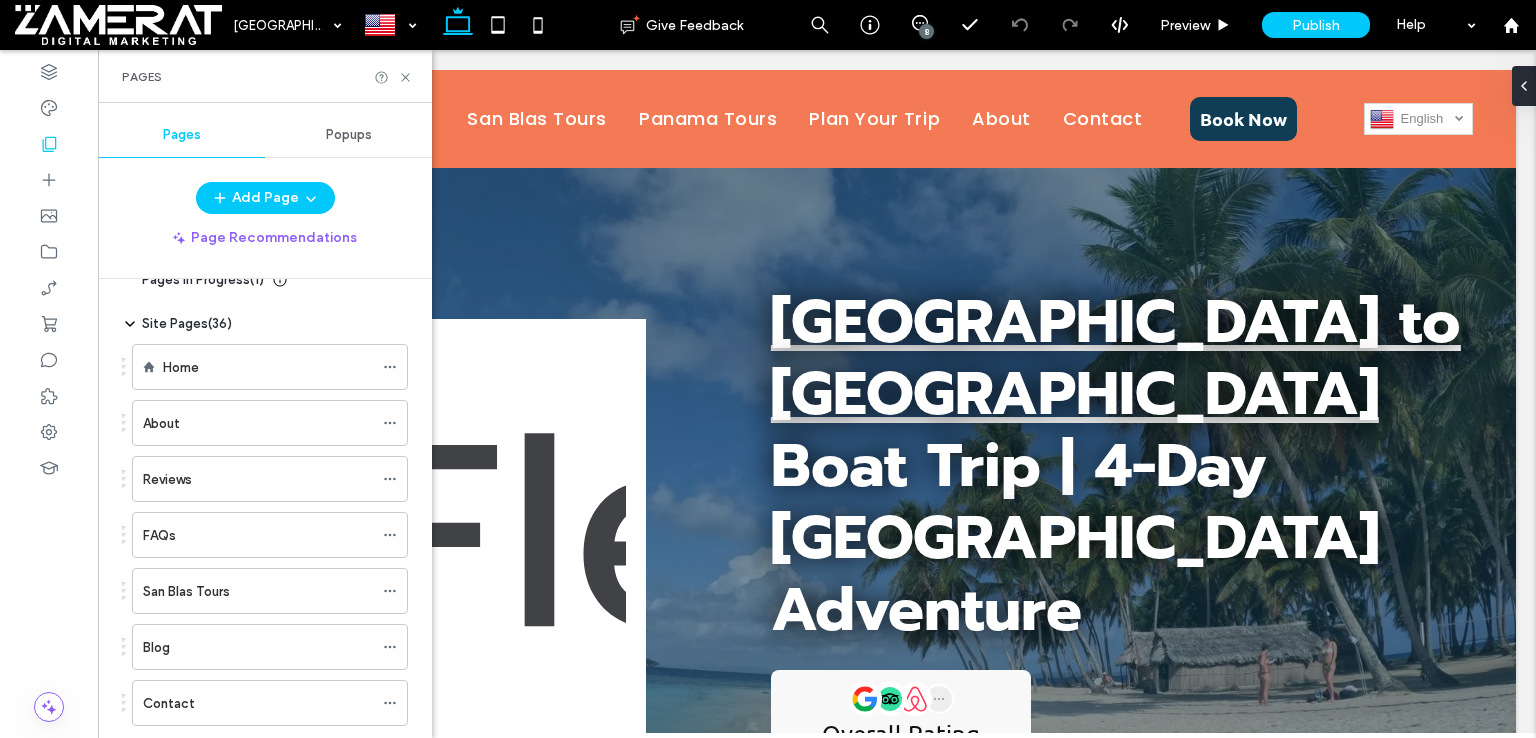scroll, scrollTop: 0, scrollLeft: 0, axis: both 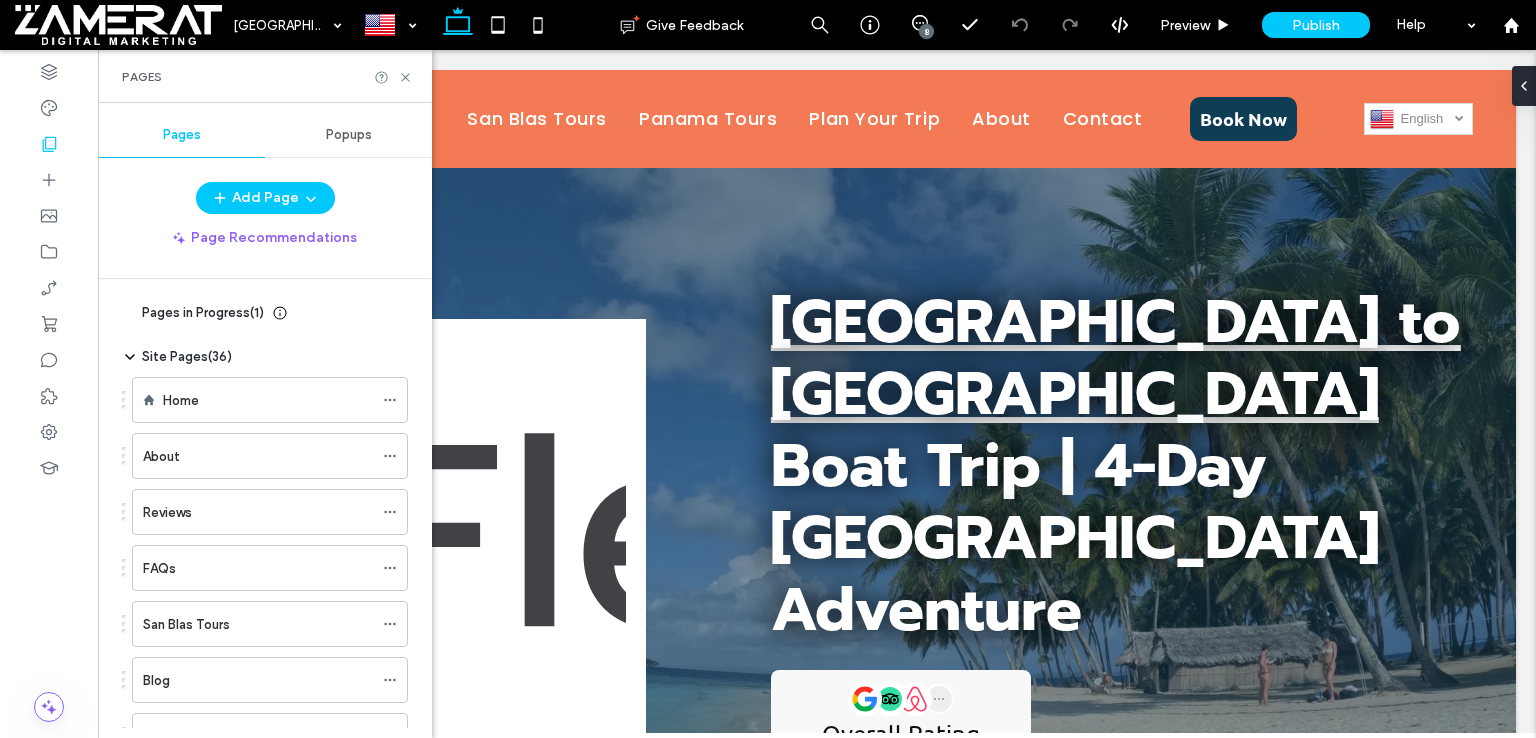 click 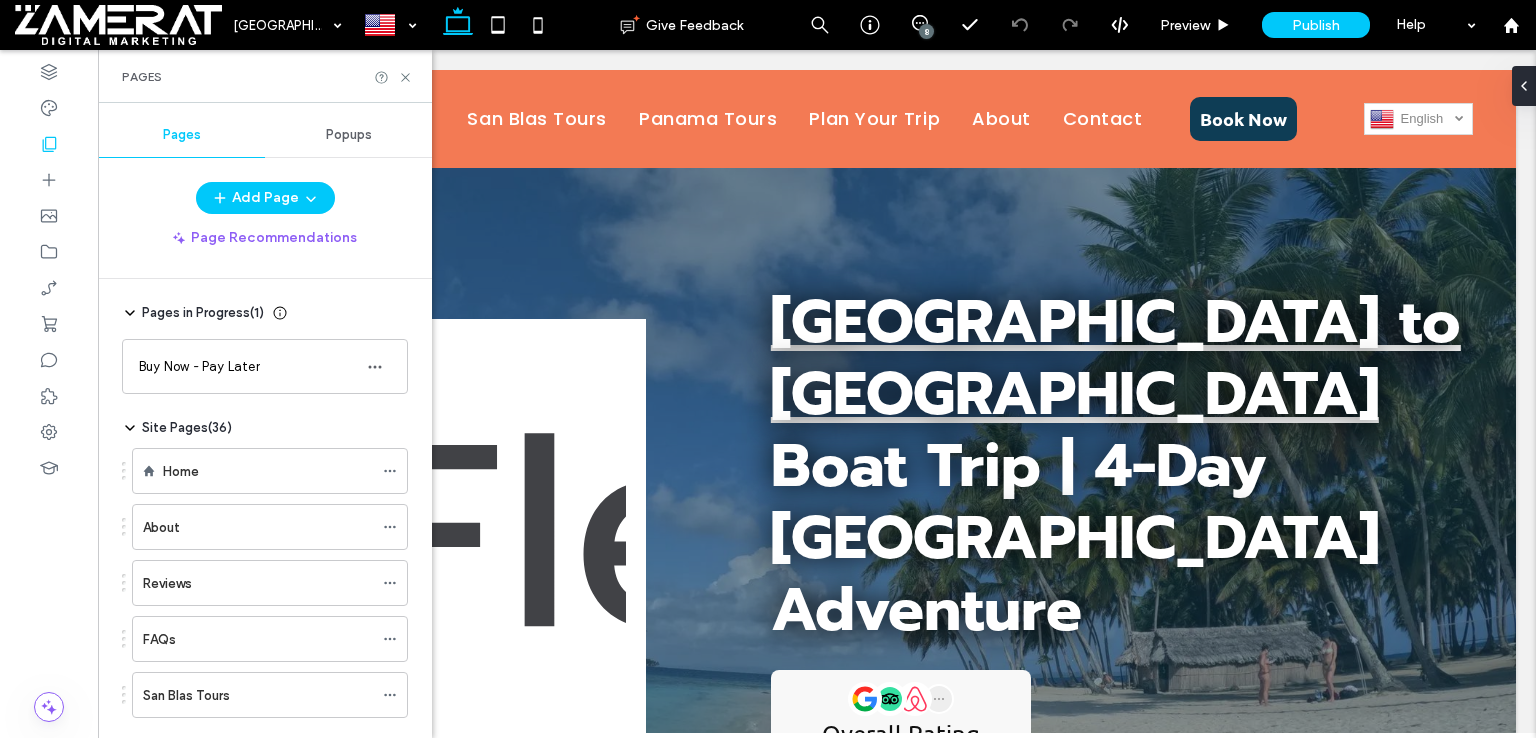 click 